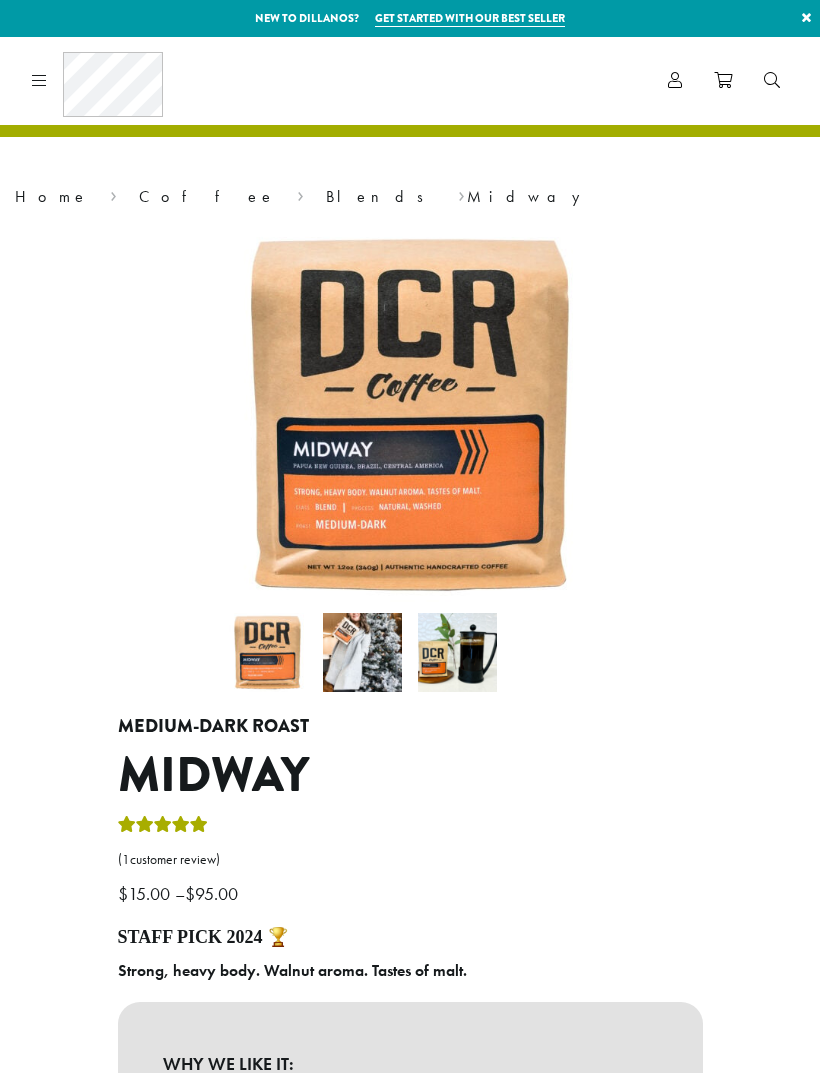 scroll, scrollTop: 0, scrollLeft: 0, axis: both 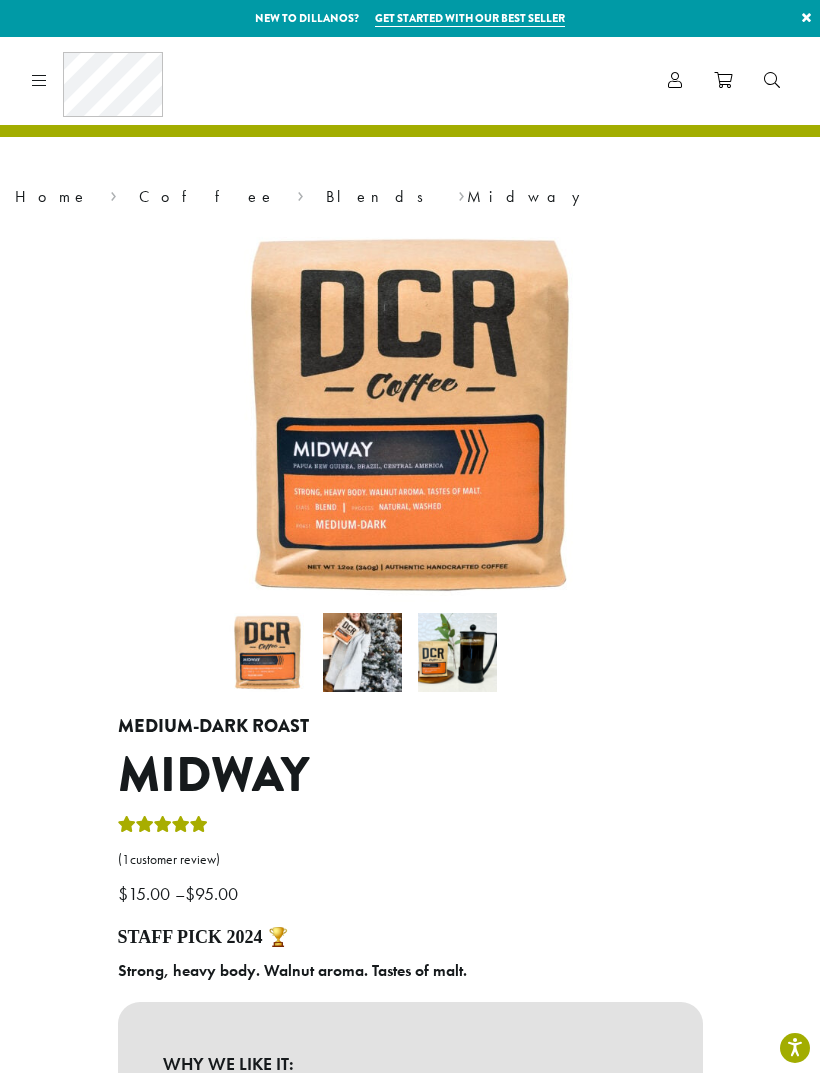 click at bounding box center [675, 80] 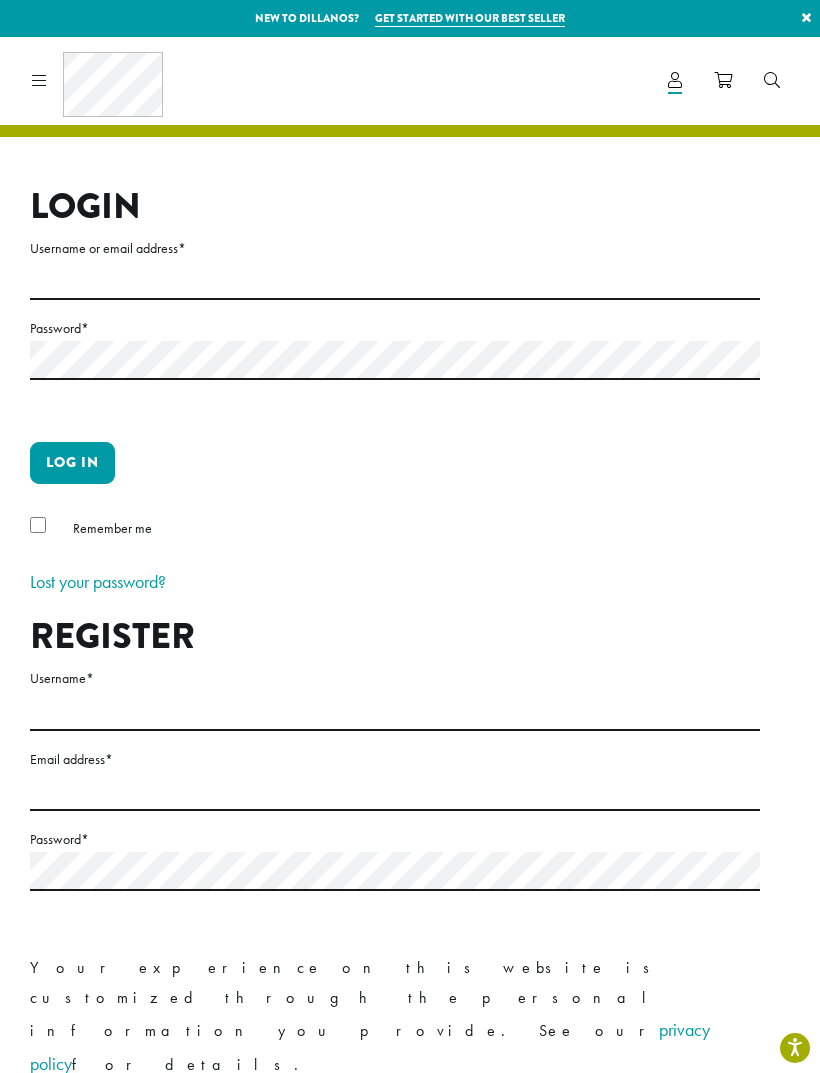 scroll, scrollTop: 0, scrollLeft: 0, axis: both 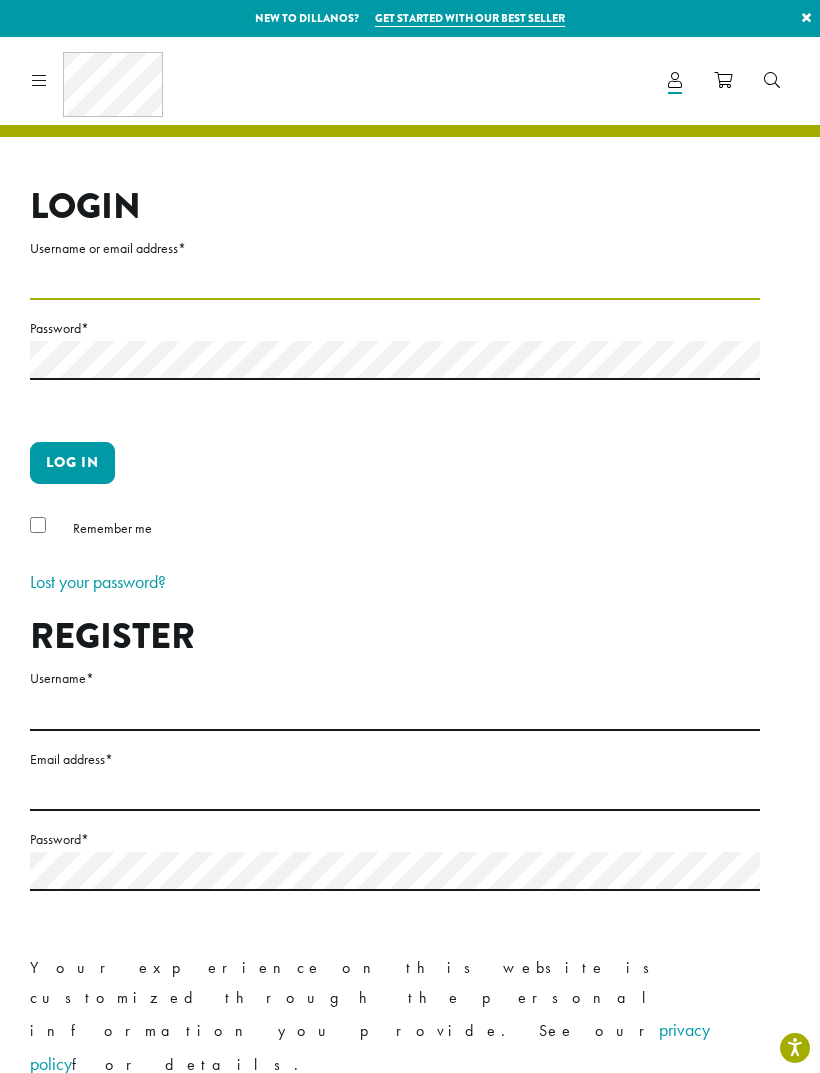 type on "**********" 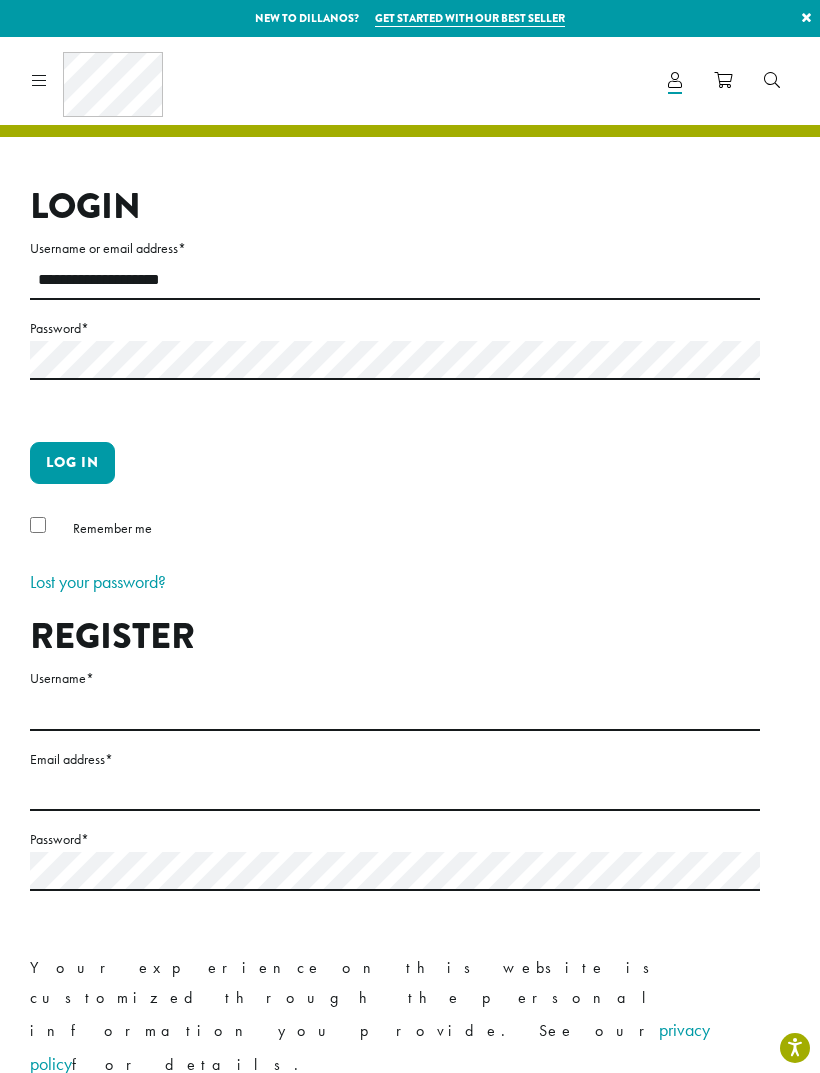 click on "Log in" at bounding box center (72, 463) 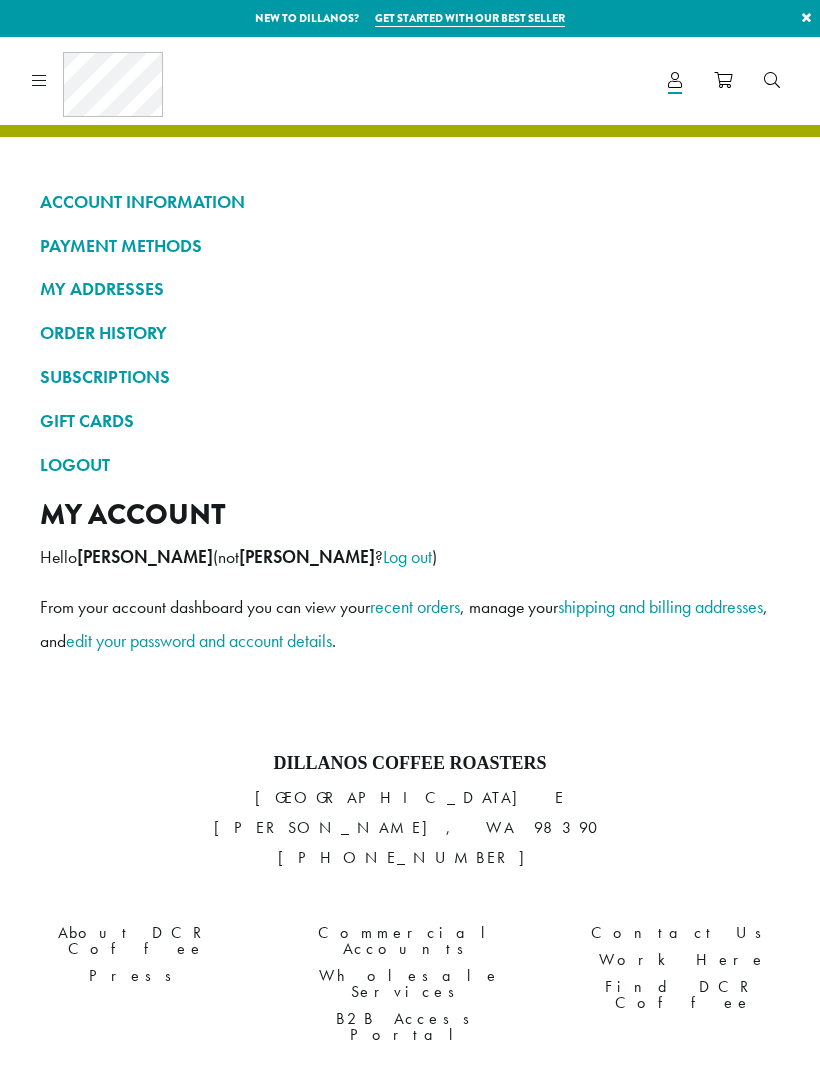 scroll, scrollTop: 0, scrollLeft: 0, axis: both 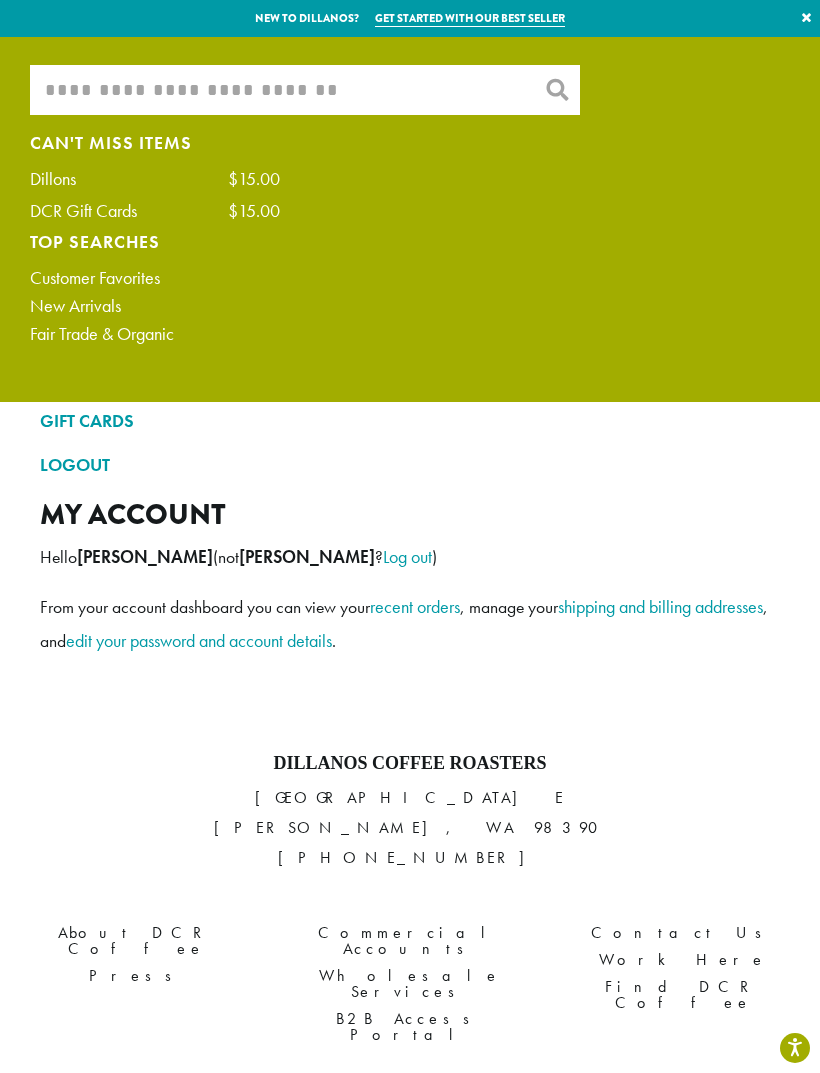 click on "What are you searching for?" at bounding box center (305, 90) 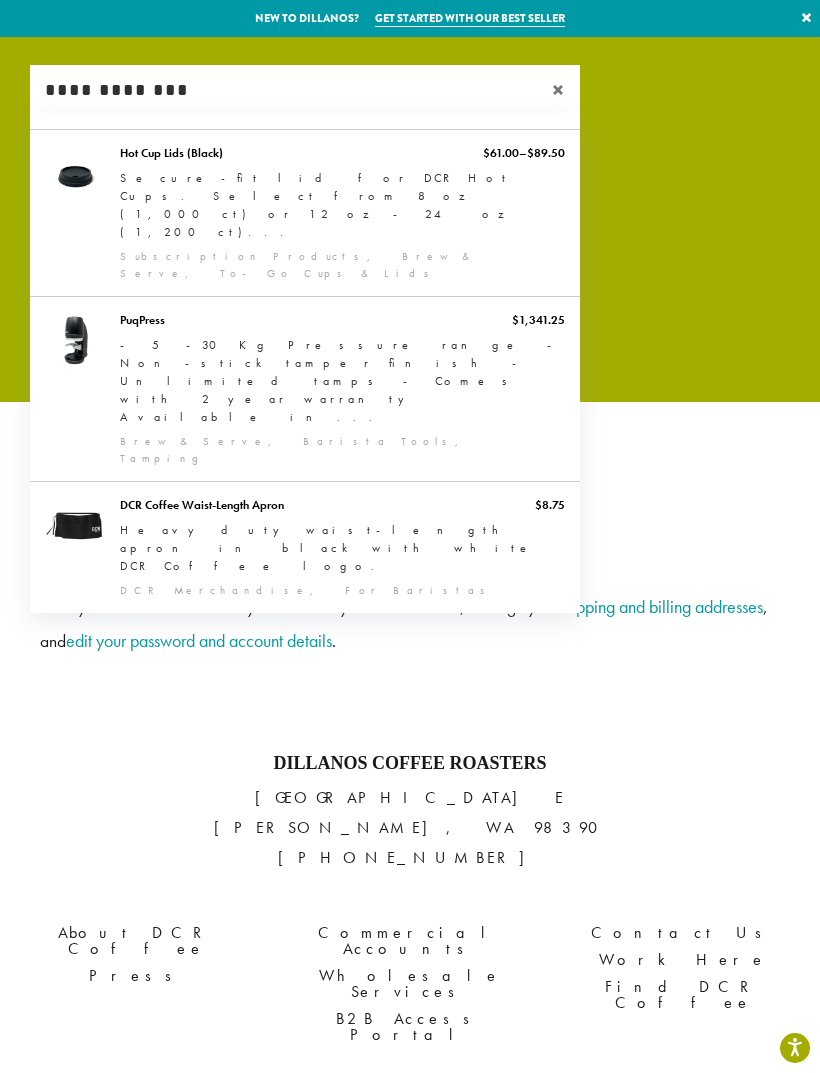 scroll, scrollTop: 0, scrollLeft: 0, axis: both 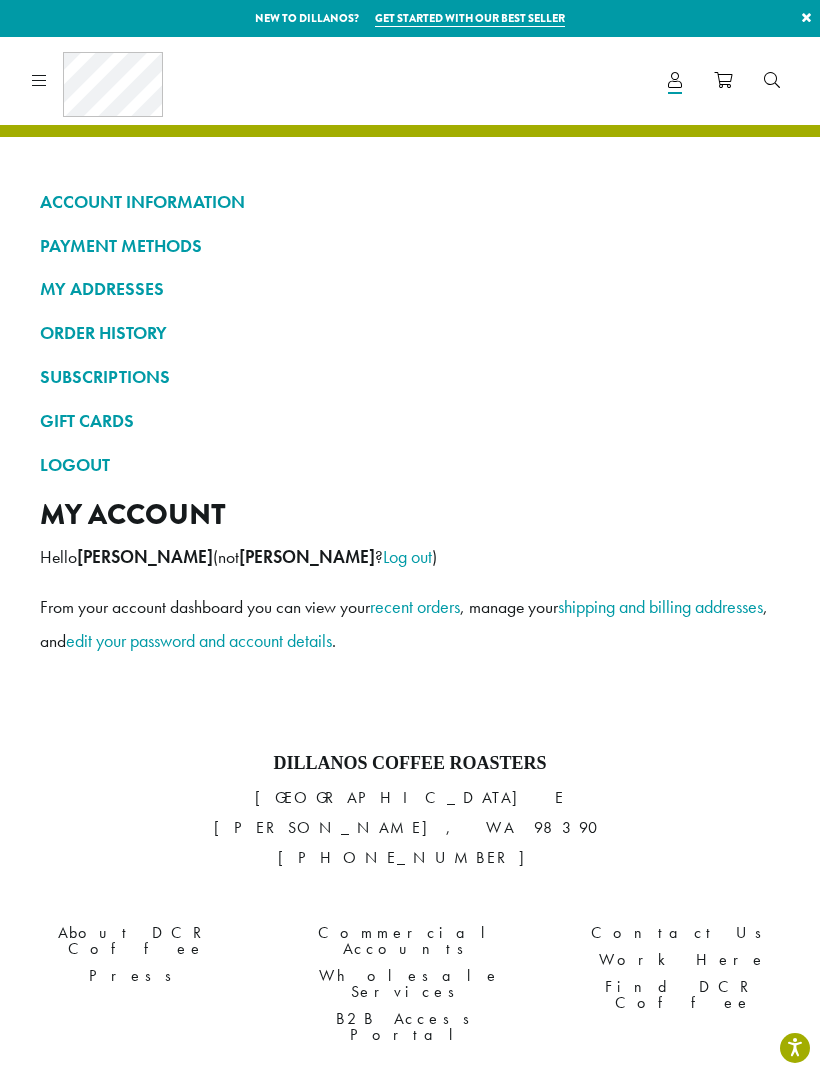 click at bounding box center (723, 80) 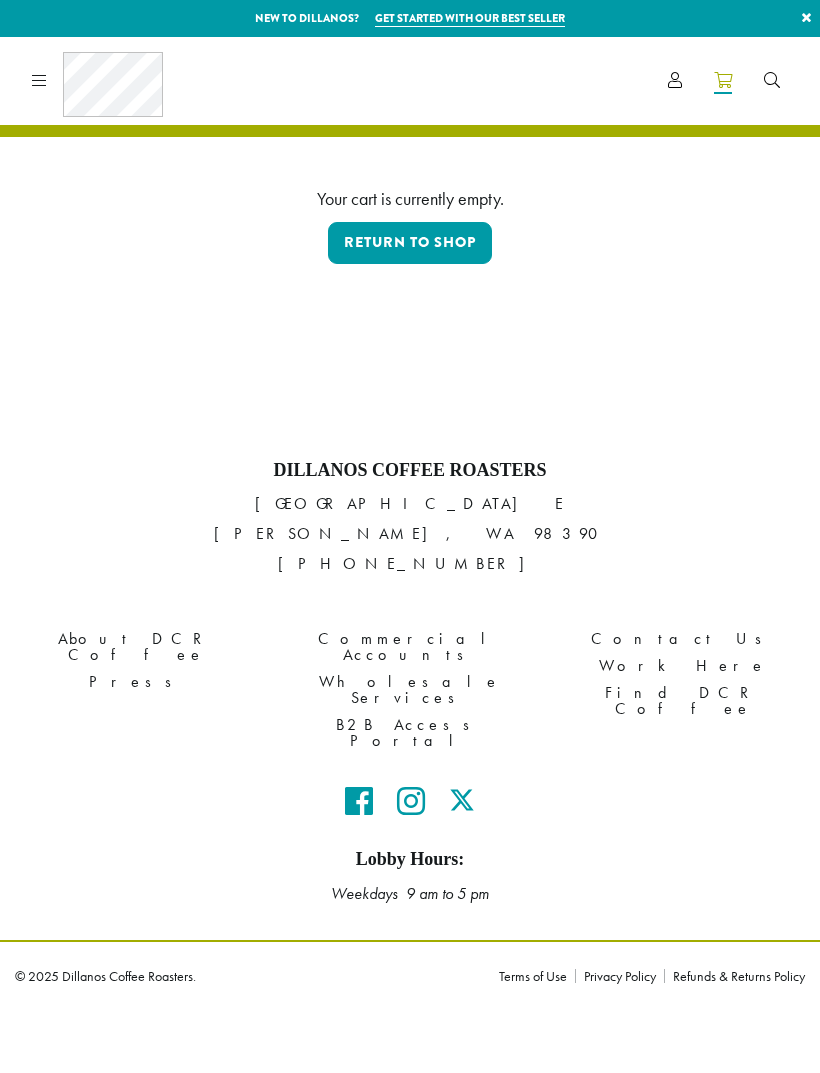 scroll, scrollTop: 0, scrollLeft: 0, axis: both 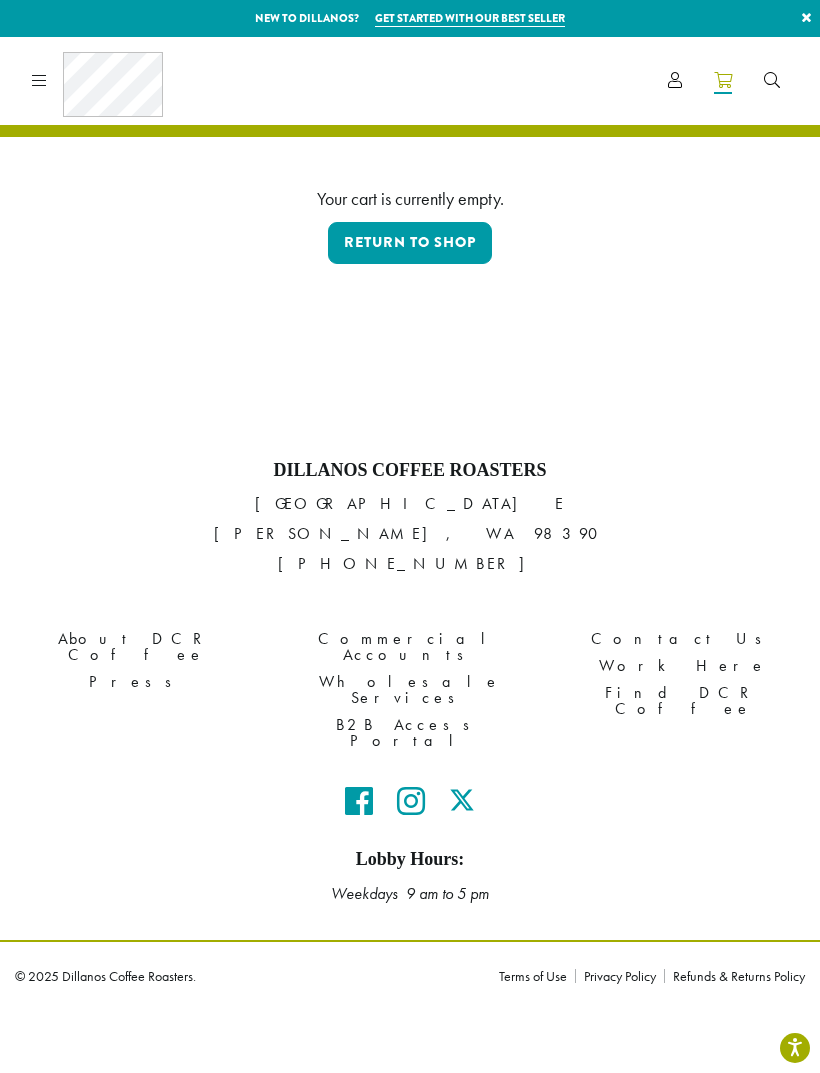click on "Return to shop" at bounding box center [410, 243] 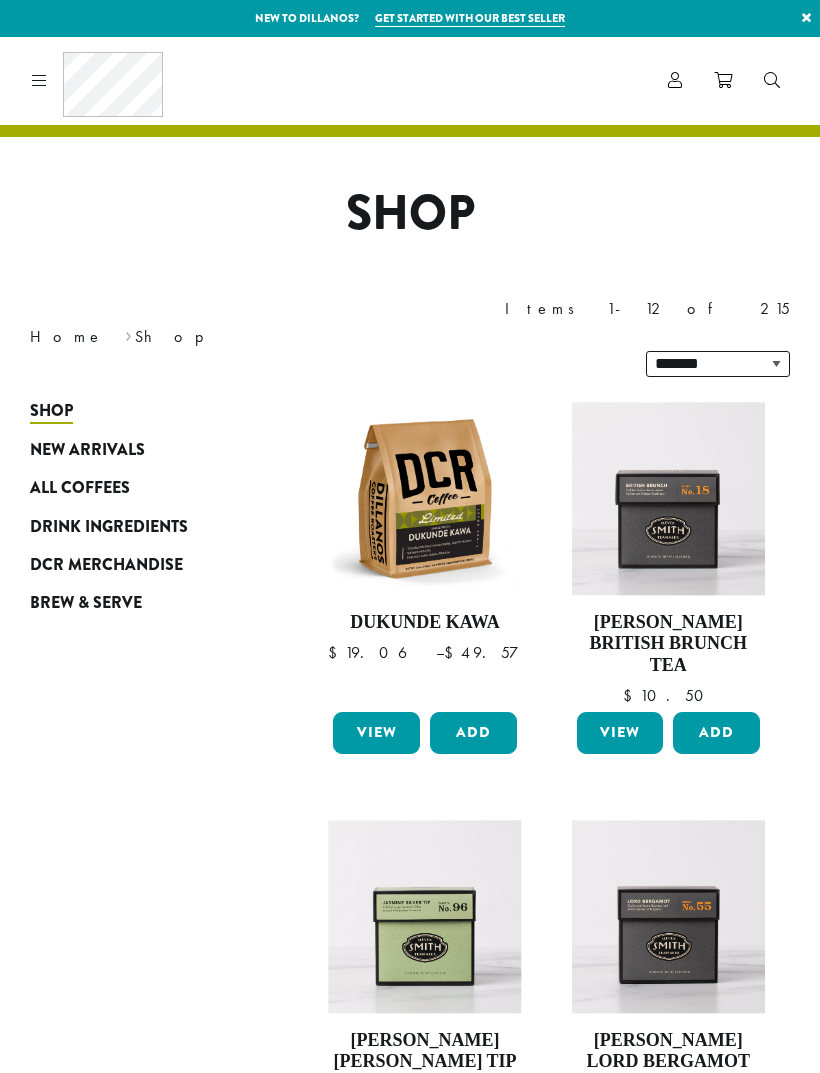 scroll, scrollTop: 0, scrollLeft: 0, axis: both 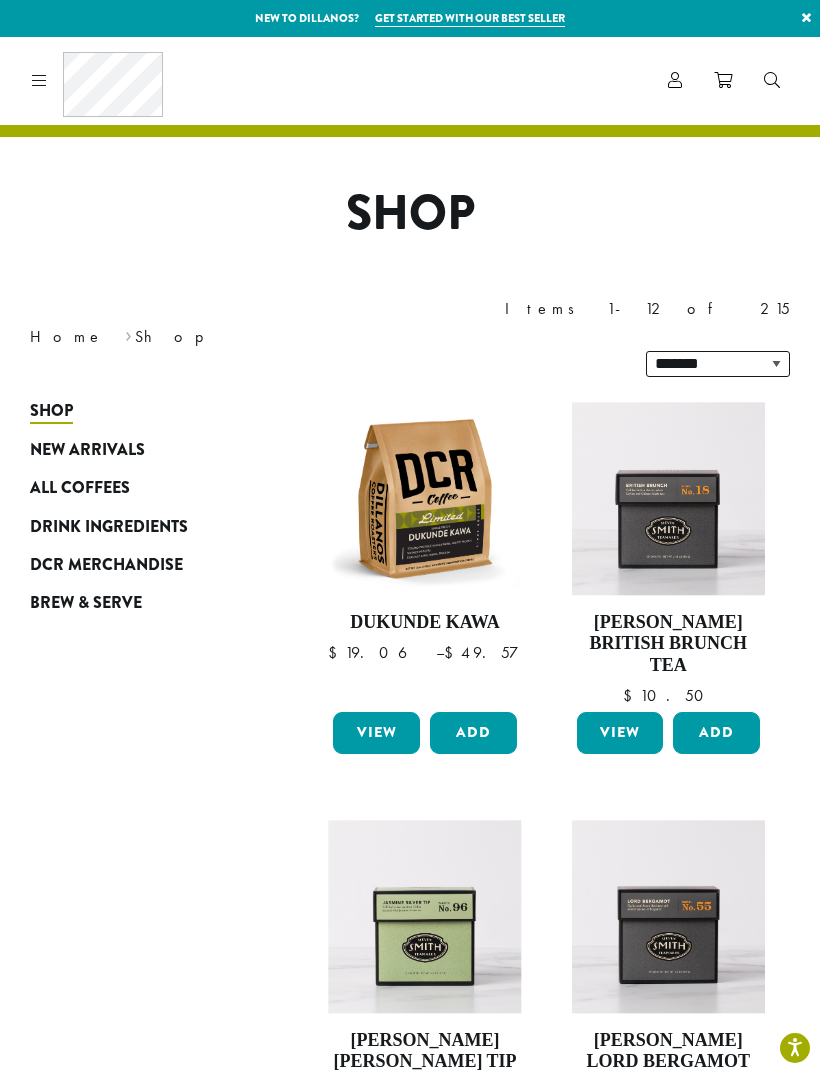 click on "All Coffees" at bounding box center (80, 488) 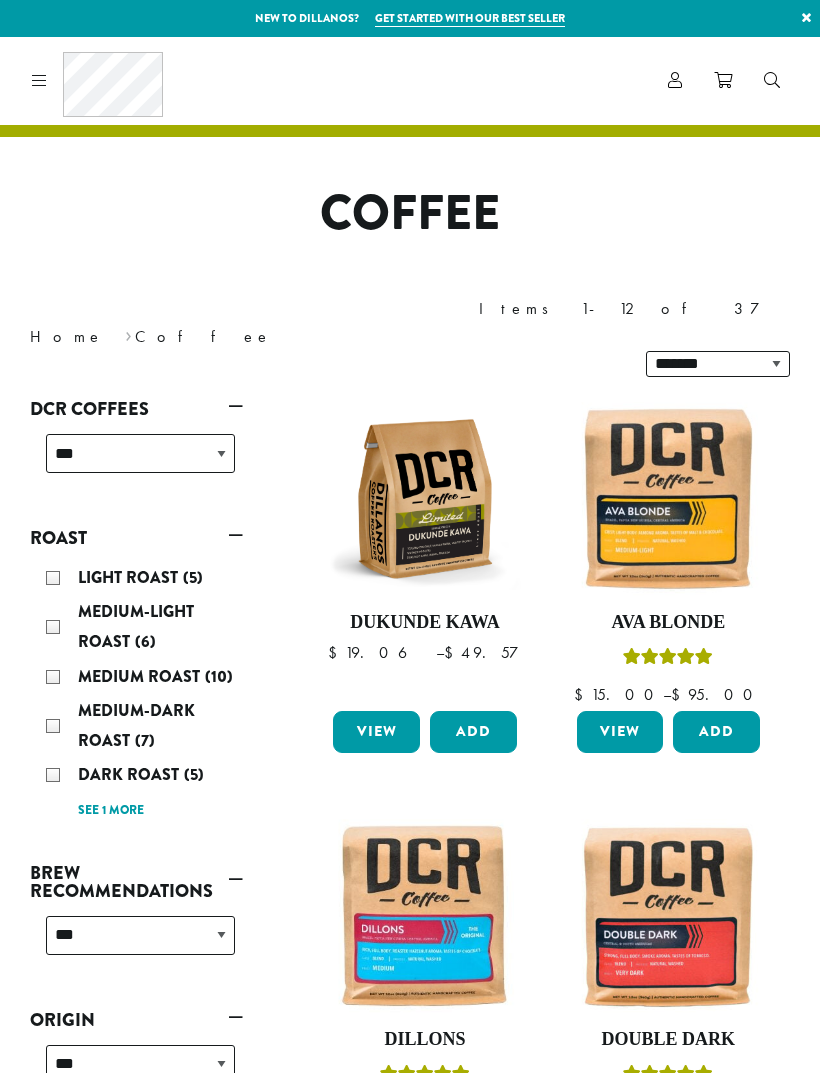 scroll, scrollTop: 0, scrollLeft: 0, axis: both 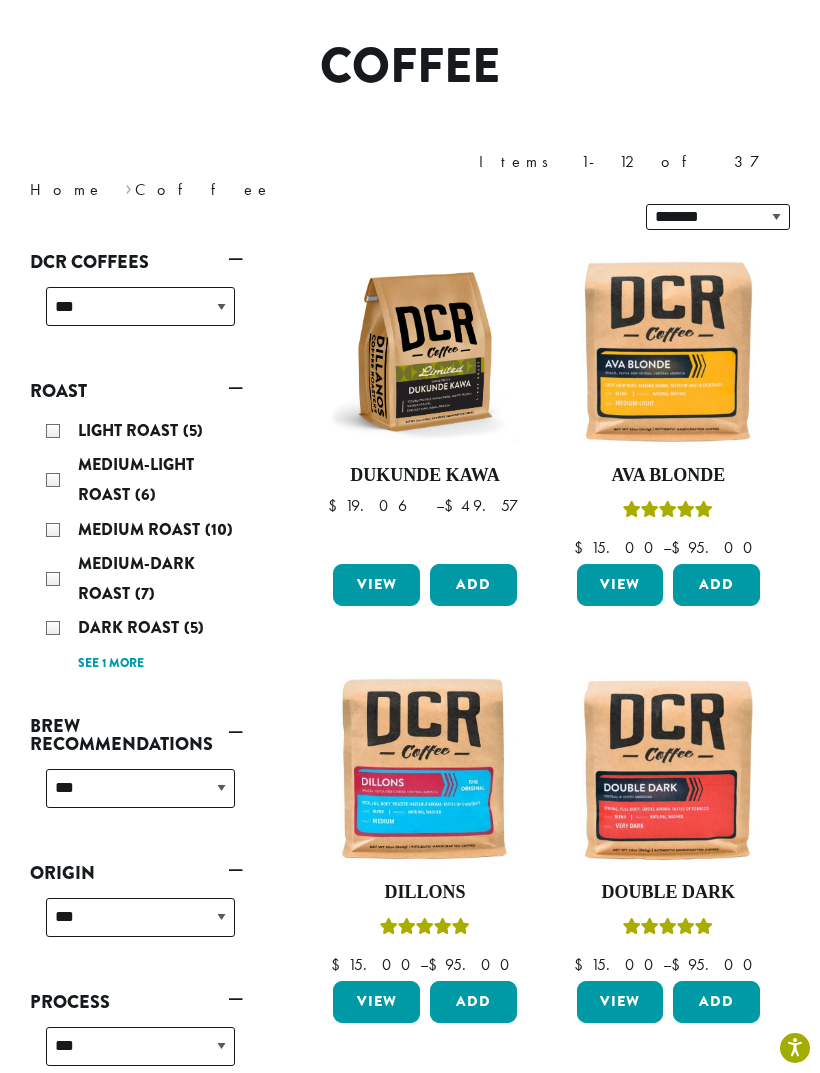 click on "Medium-Dark Roast (7)" at bounding box center [140, 579] 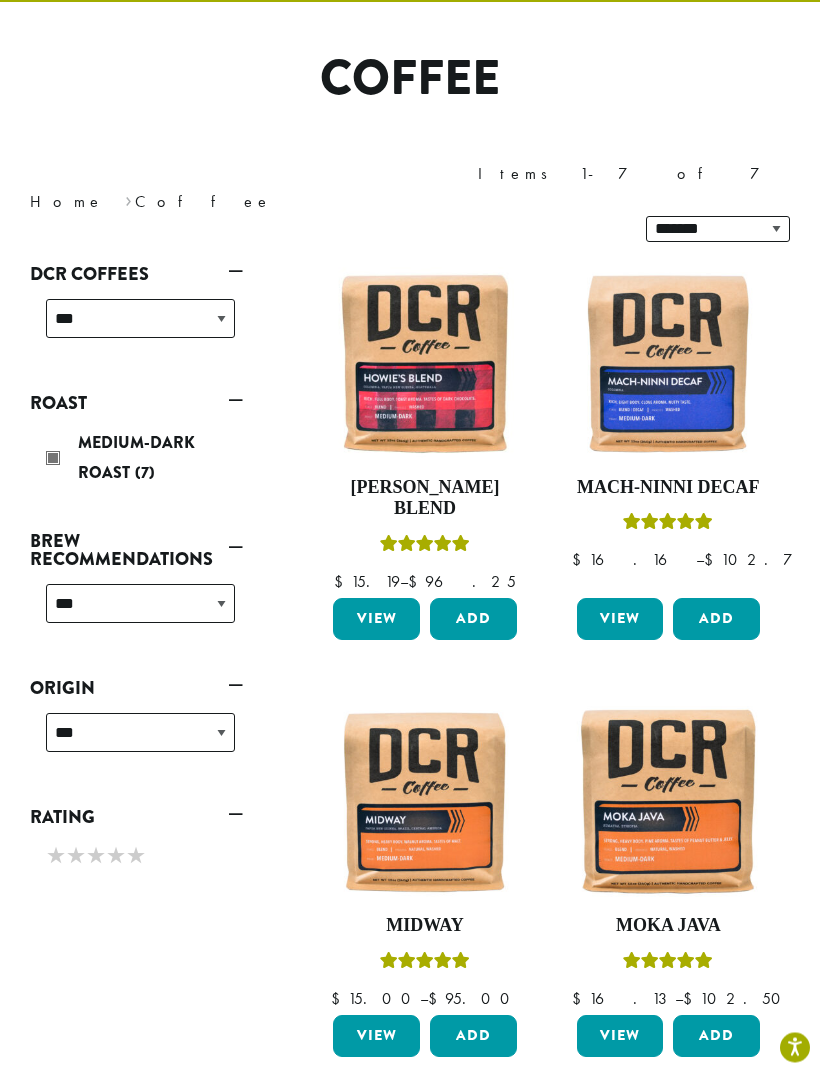 scroll, scrollTop: 121, scrollLeft: 0, axis: vertical 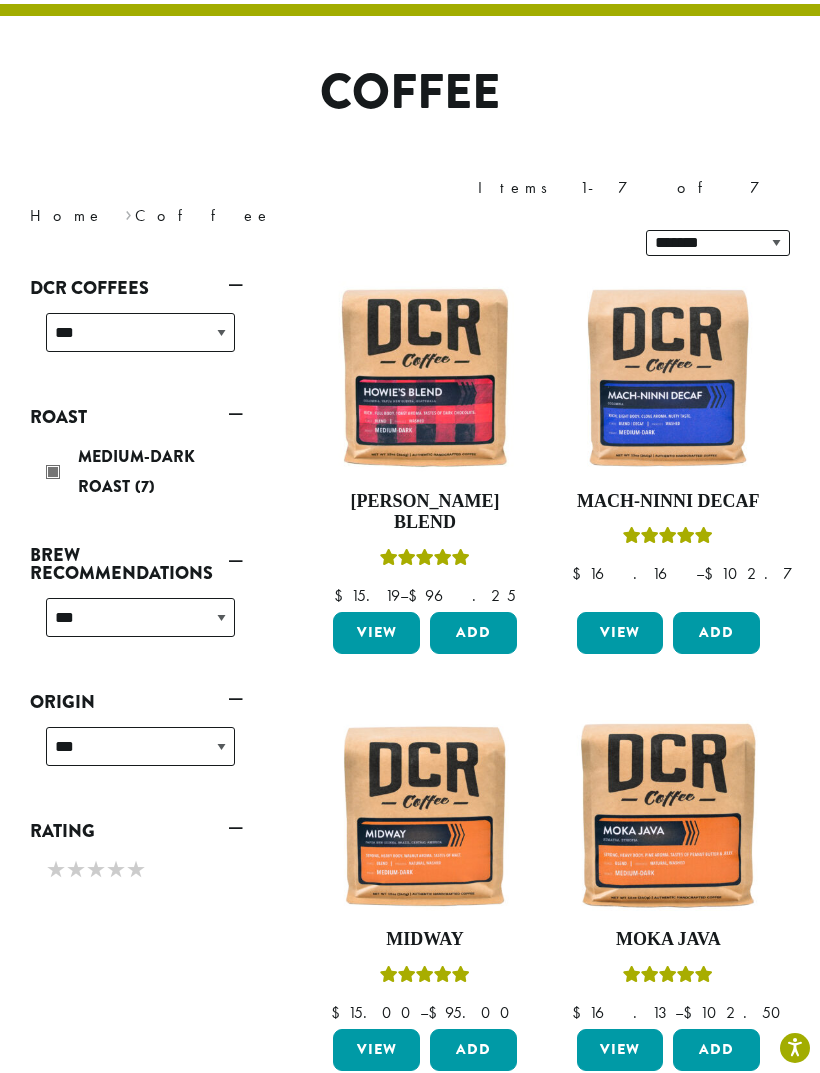 click on "View" at bounding box center (376, 633) 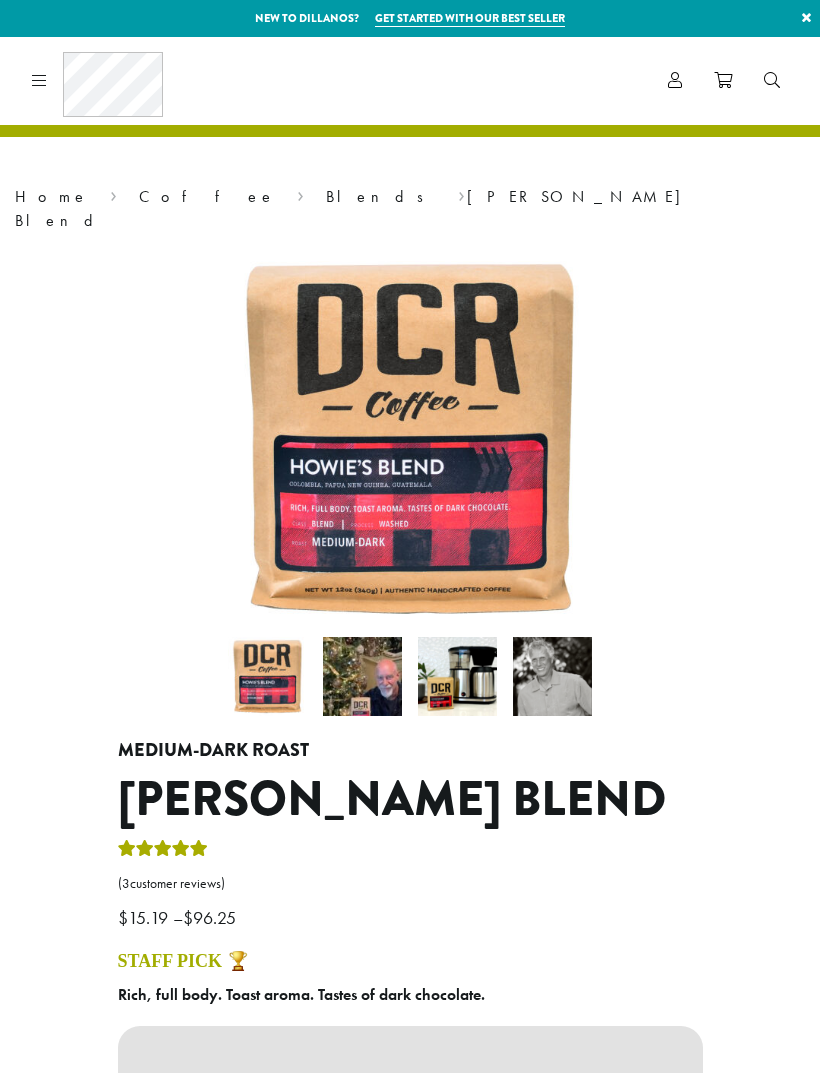 scroll, scrollTop: 0, scrollLeft: 0, axis: both 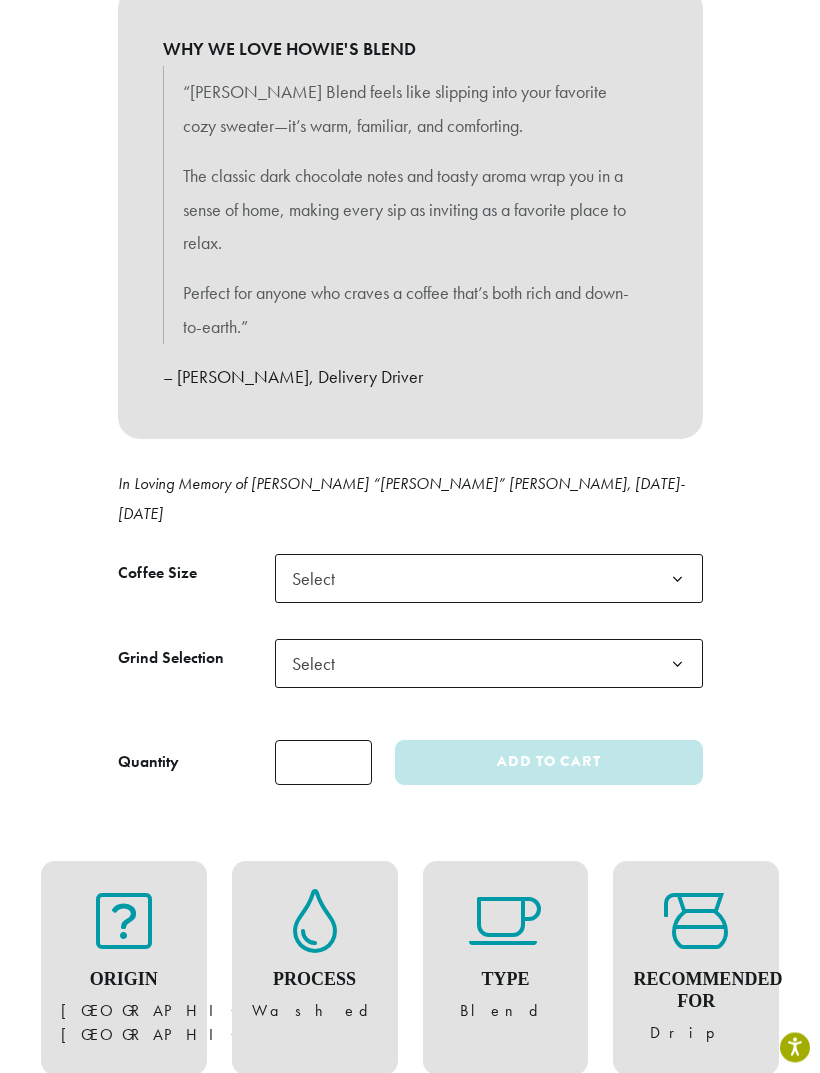 click on "Select" 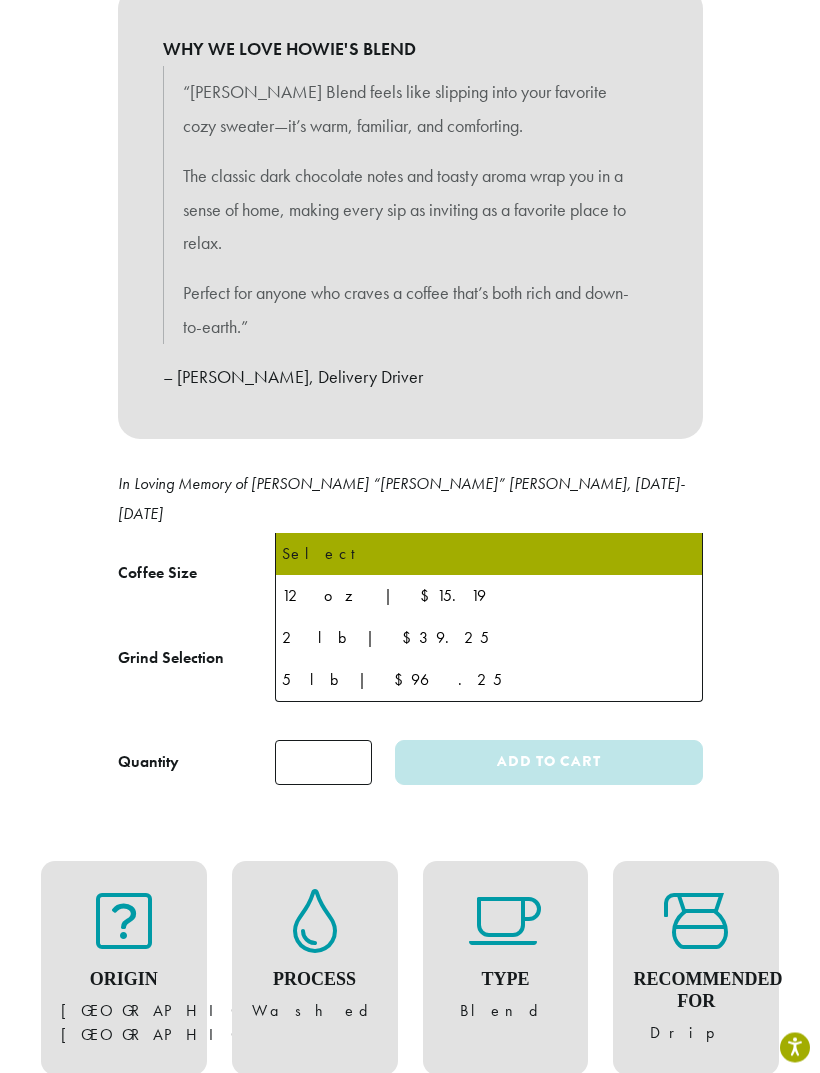 scroll, scrollTop: 1039, scrollLeft: 0, axis: vertical 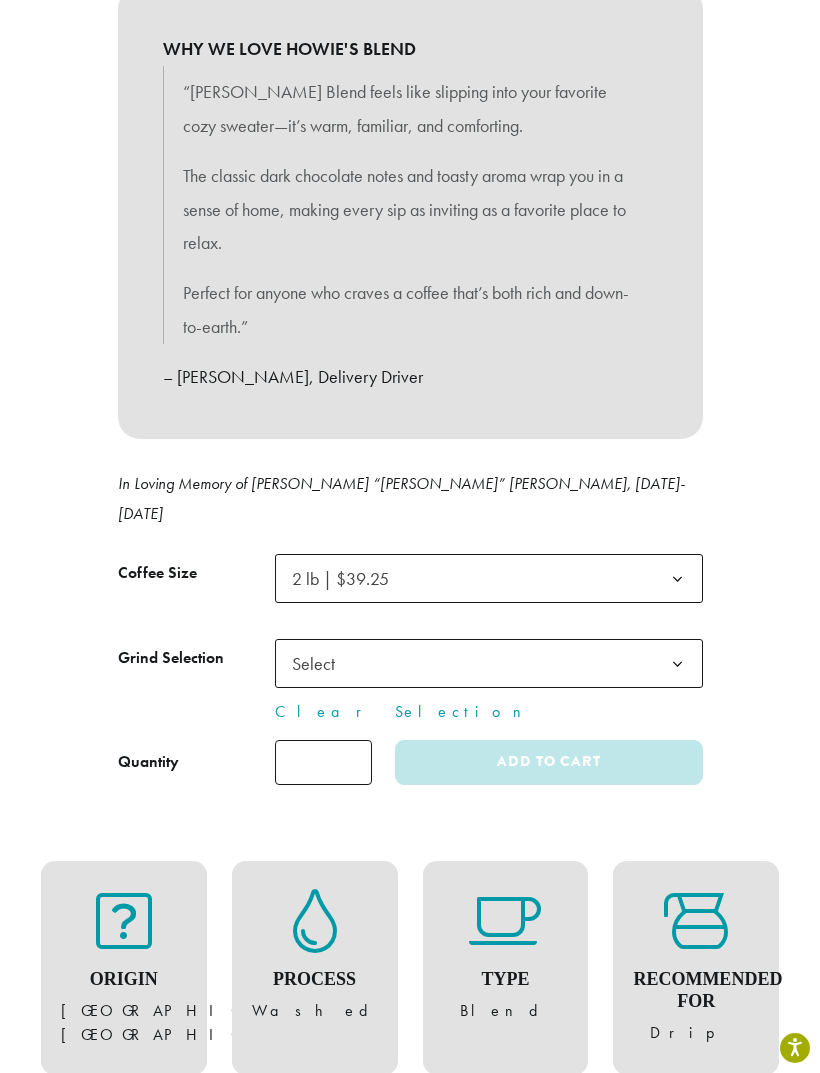 click on "Select" 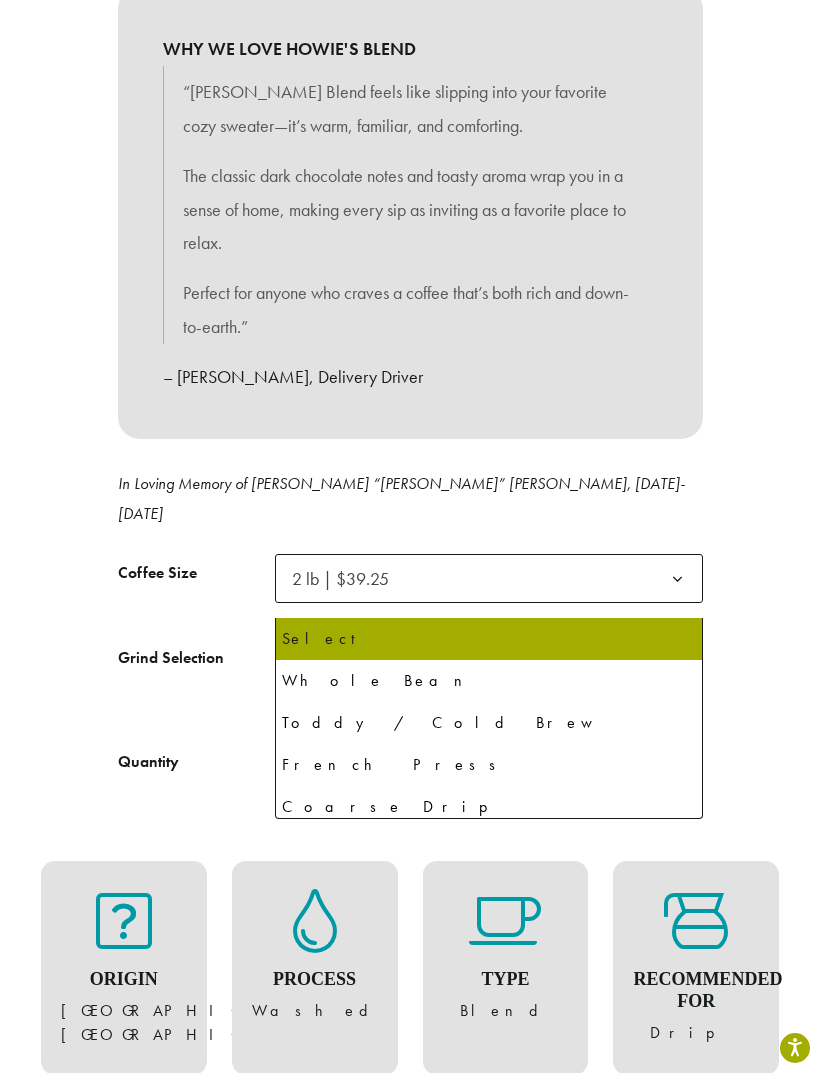 select on "**********" 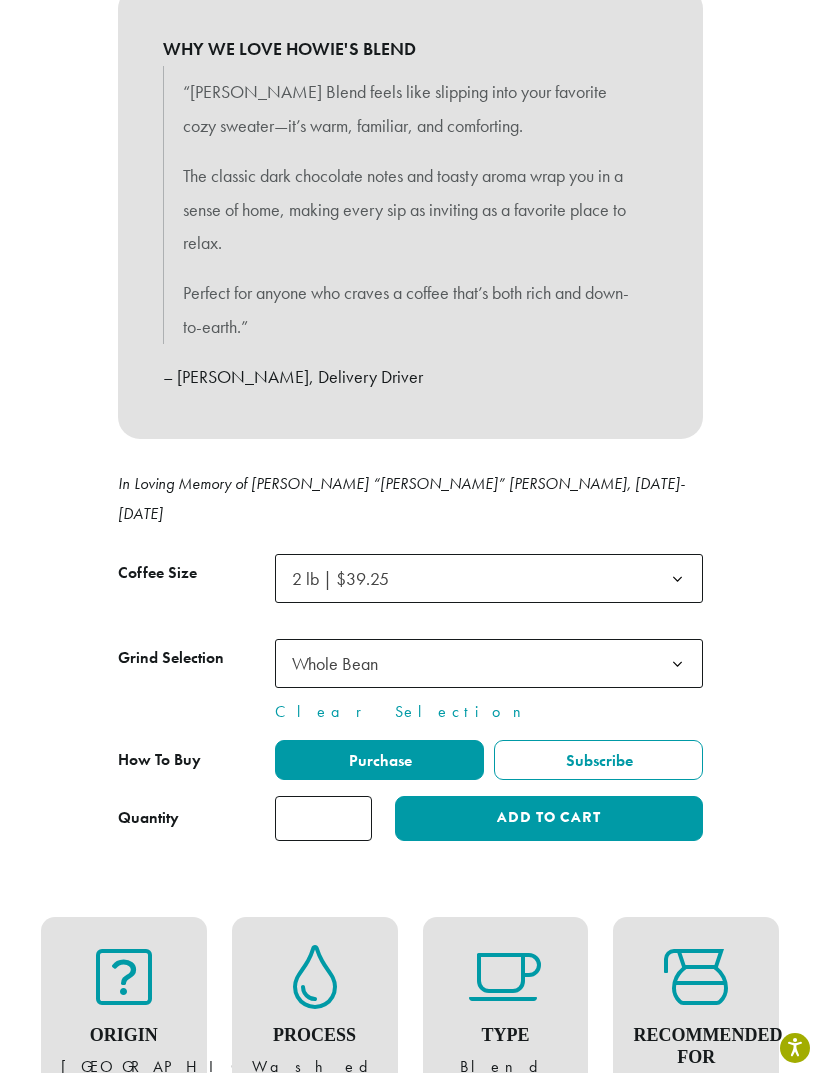 click on "Add to cart" 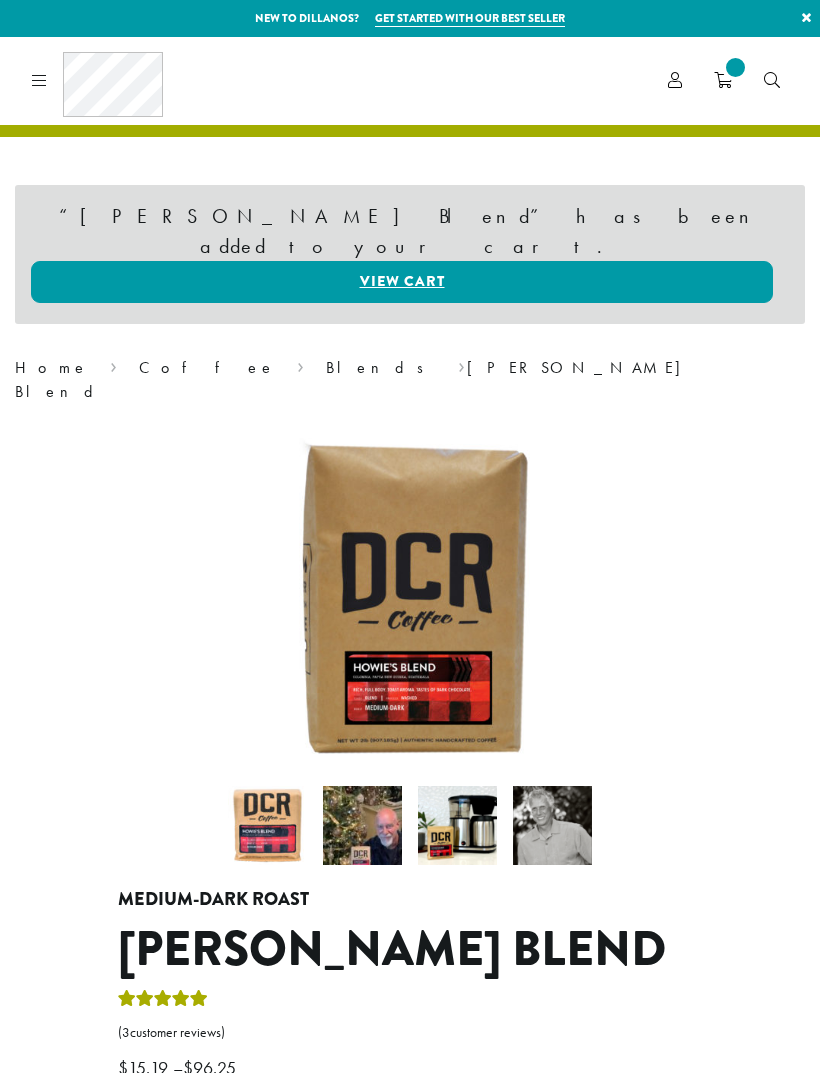 scroll, scrollTop: 0, scrollLeft: 0, axis: both 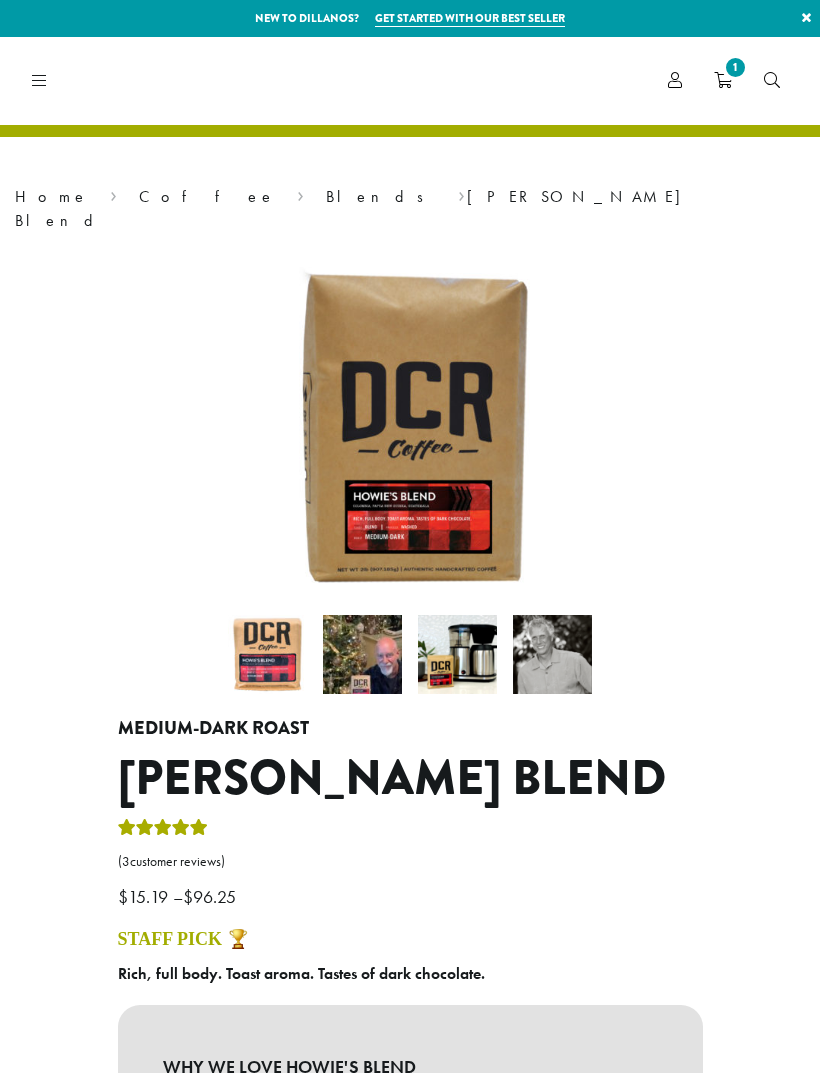 select on "**********" 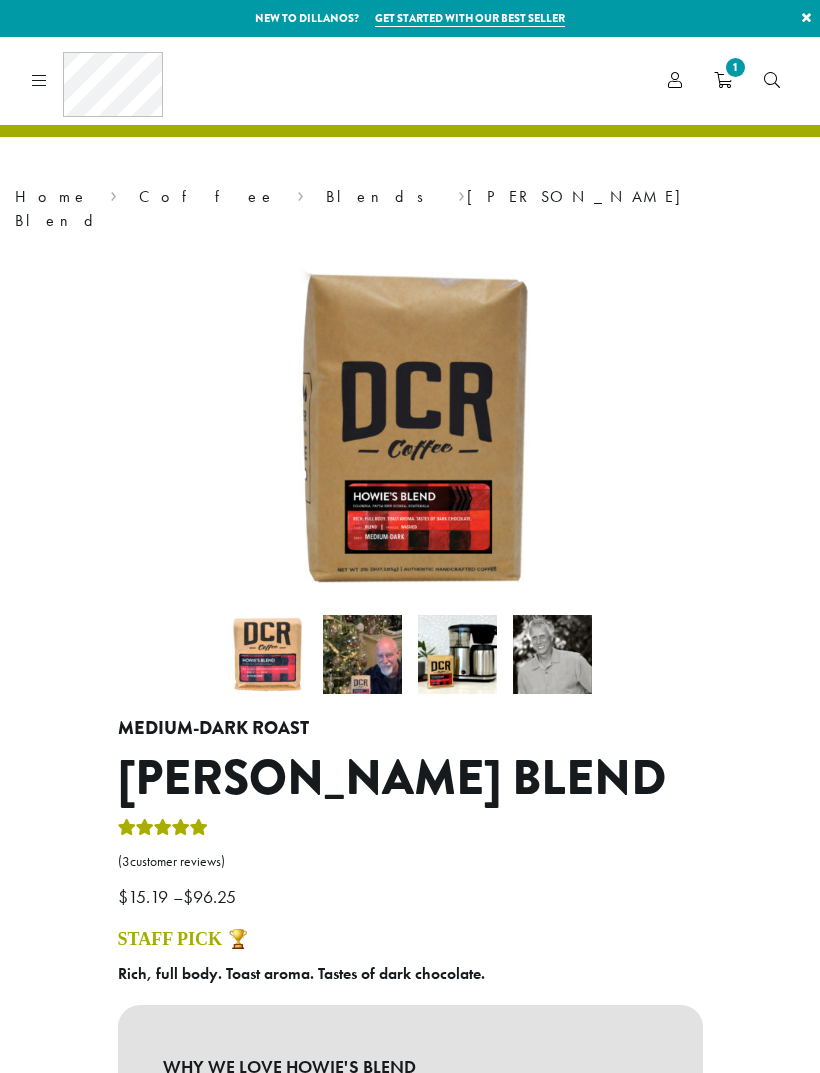 scroll, scrollTop: 1103, scrollLeft: 0, axis: vertical 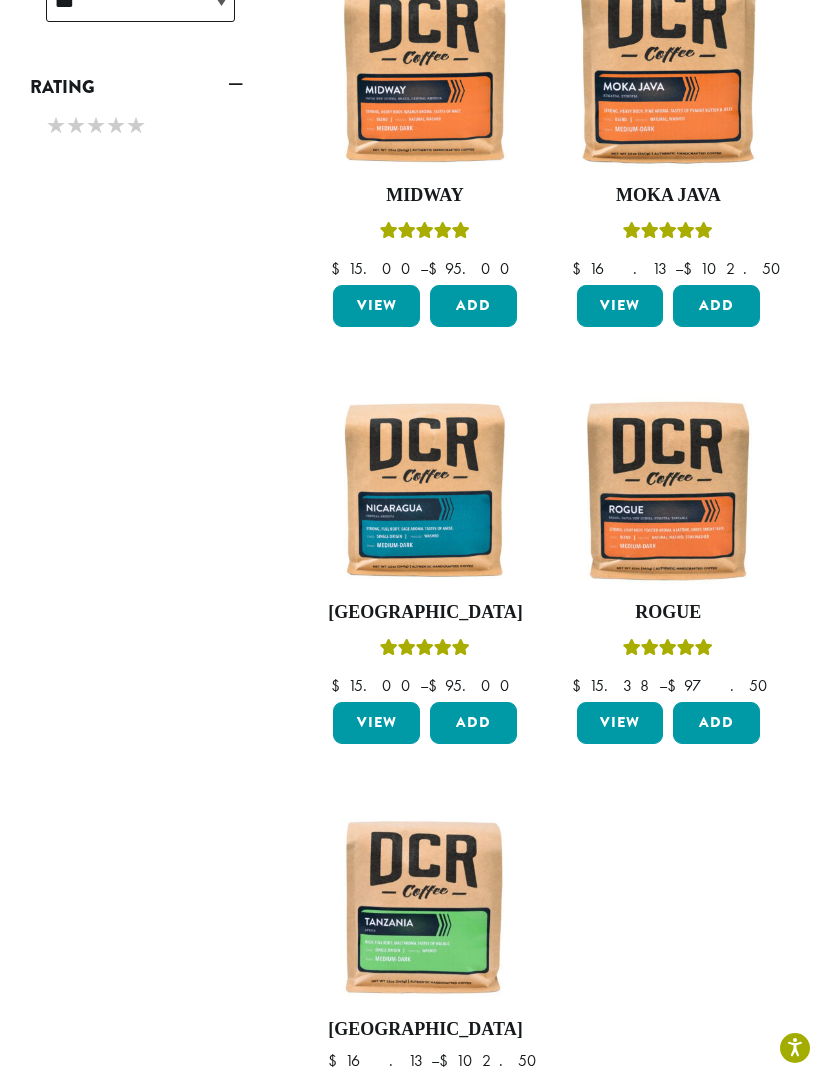 click at bounding box center [668, 489] 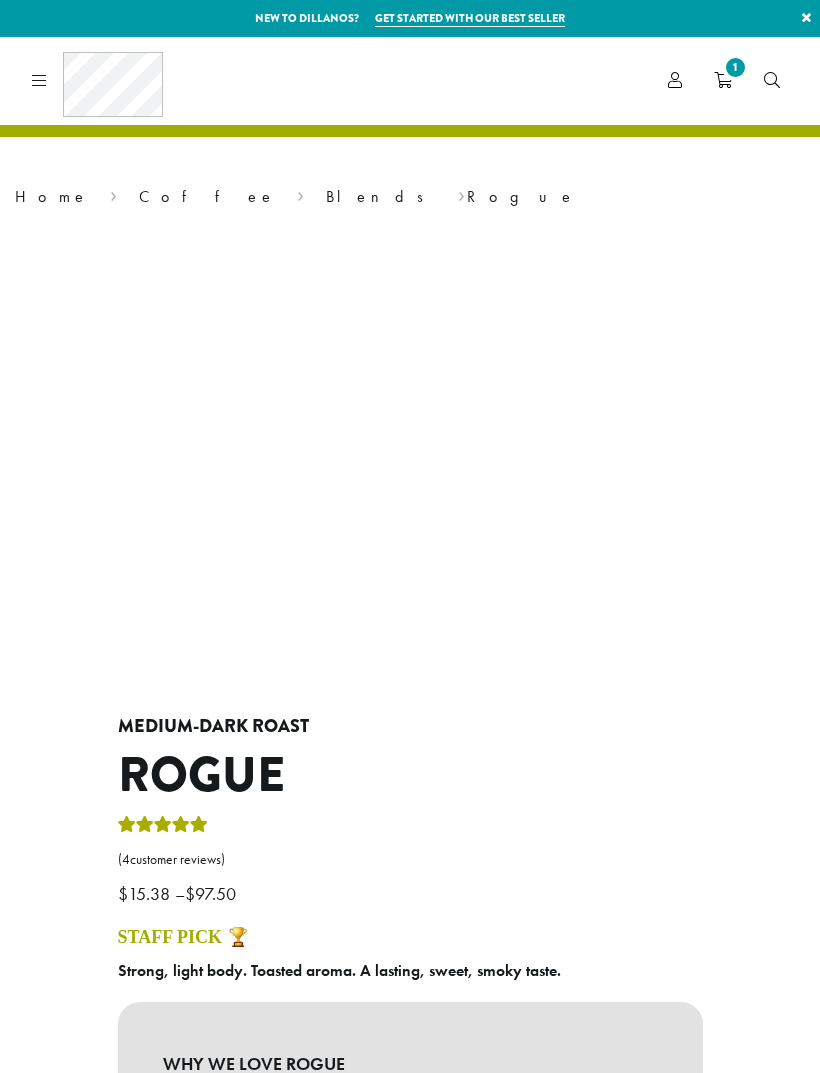 scroll, scrollTop: 0, scrollLeft: 0, axis: both 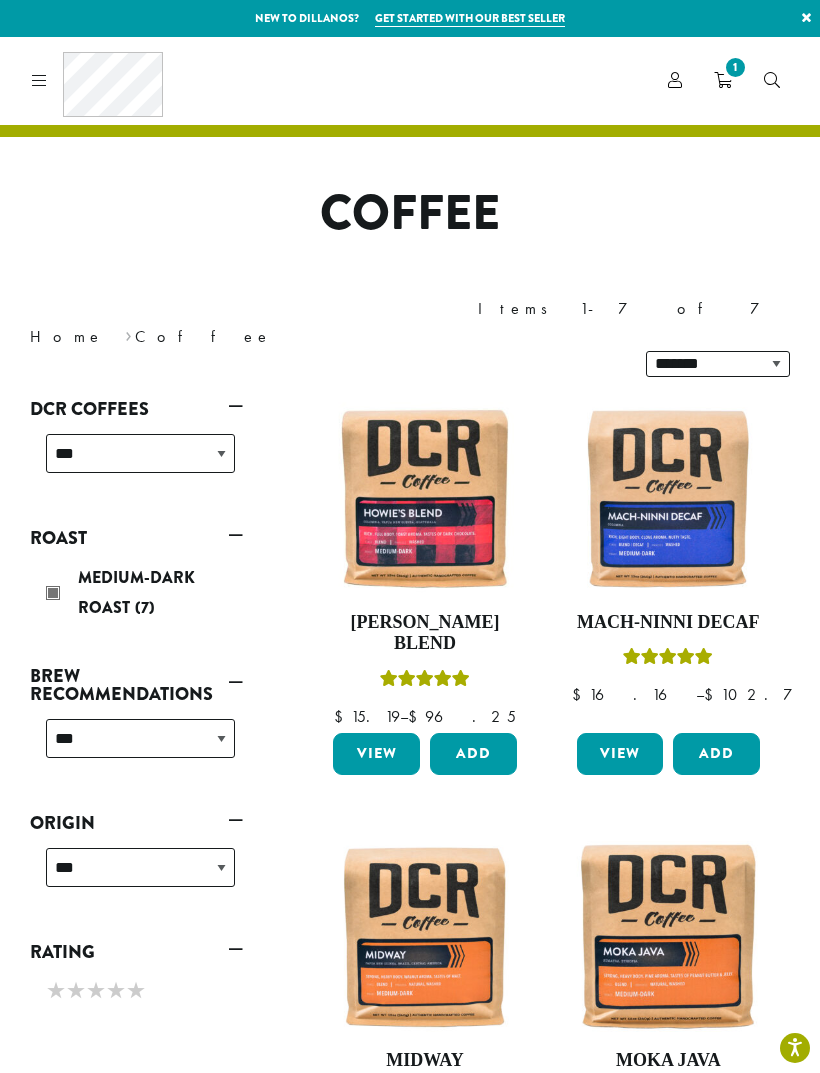click on "1" at bounding box center [723, 80] 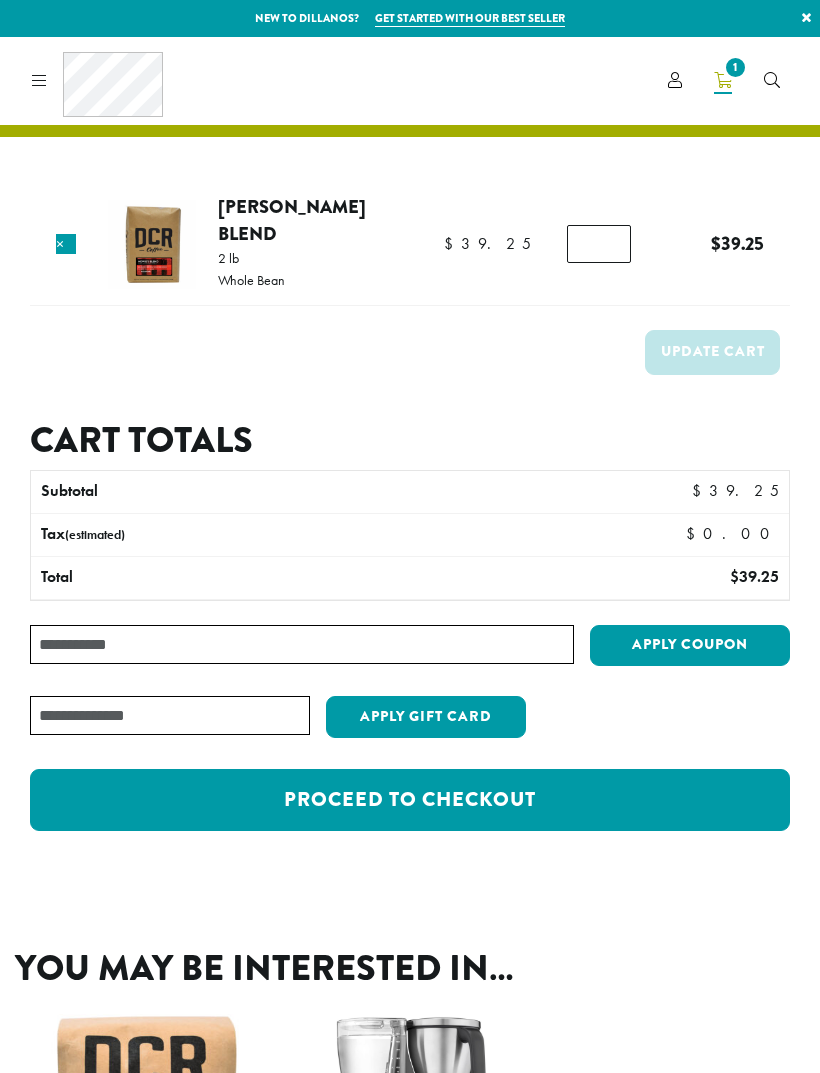 scroll, scrollTop: 0, scrollLeft: 0, axis: both 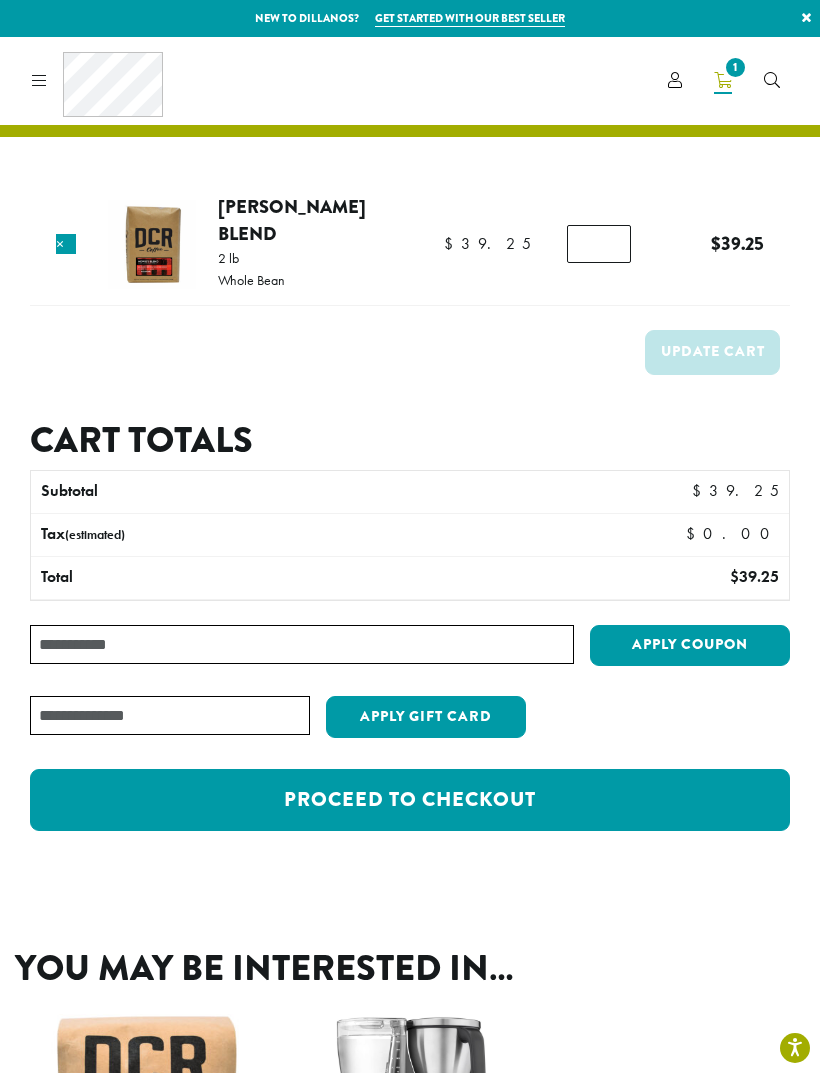 click on "Proceed to checkout" at bounding box center [410, 800] 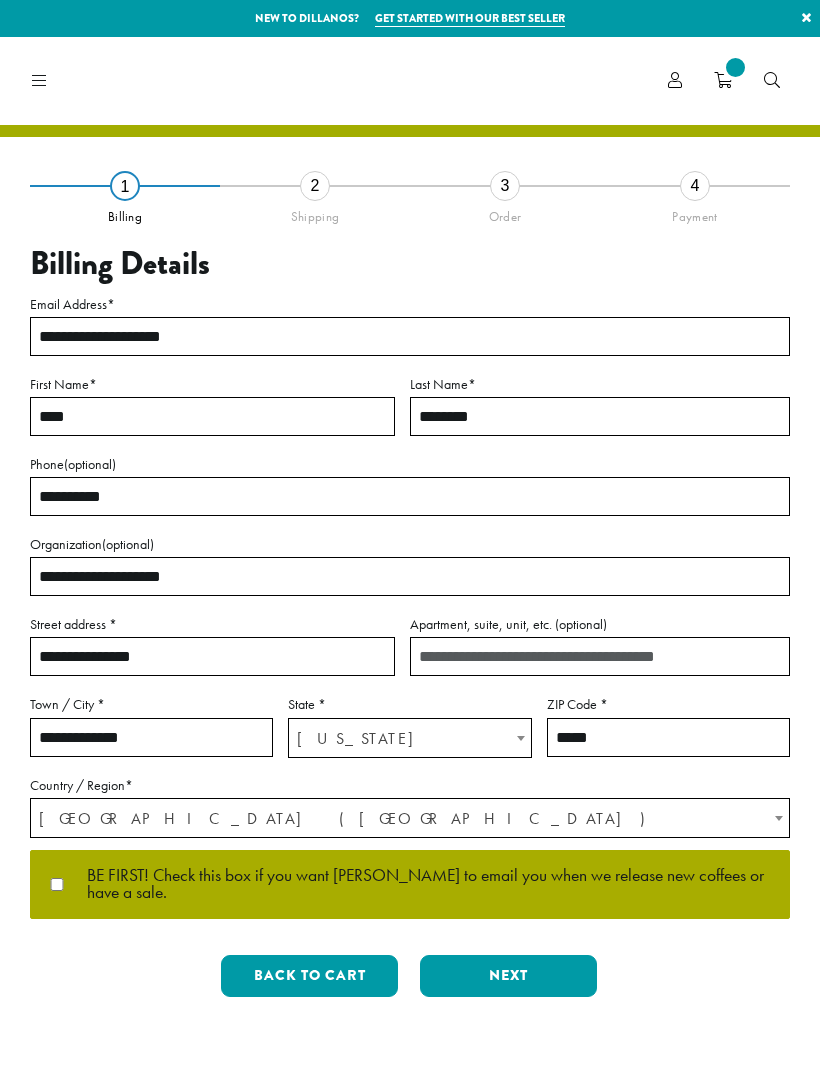 select on "**" 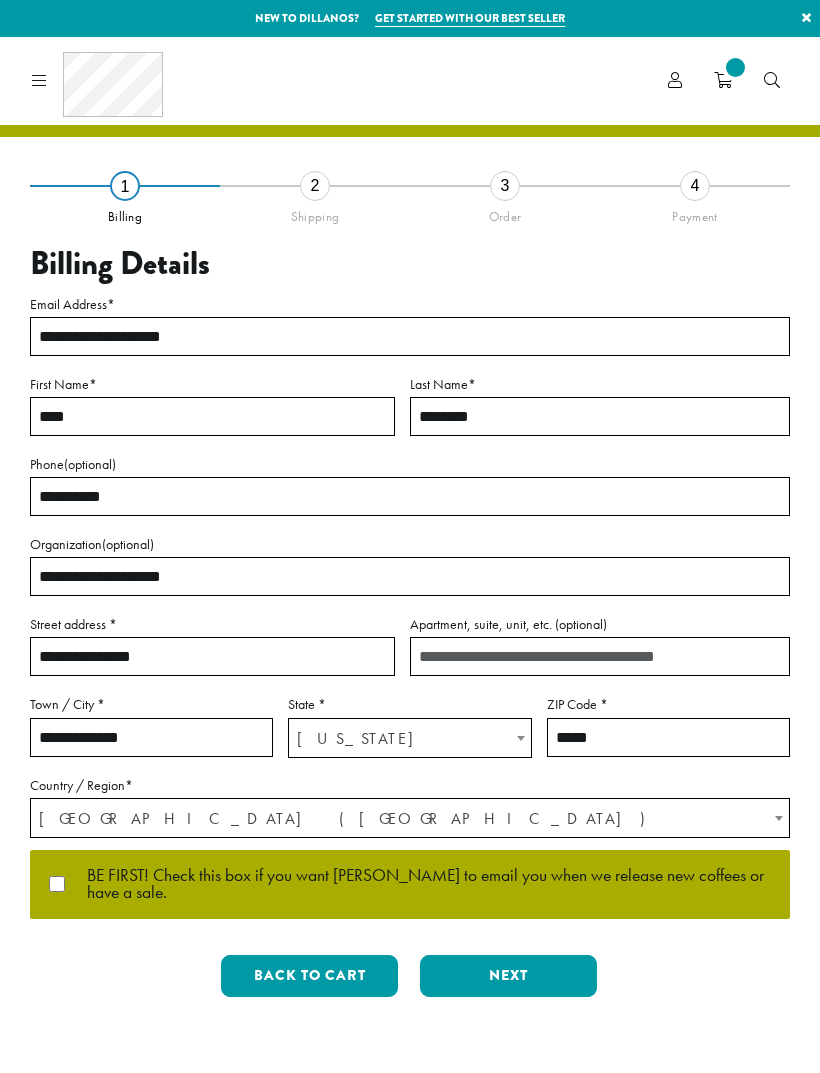 scroll, scrollTop: 0, scrollLeft: 0, axis: both 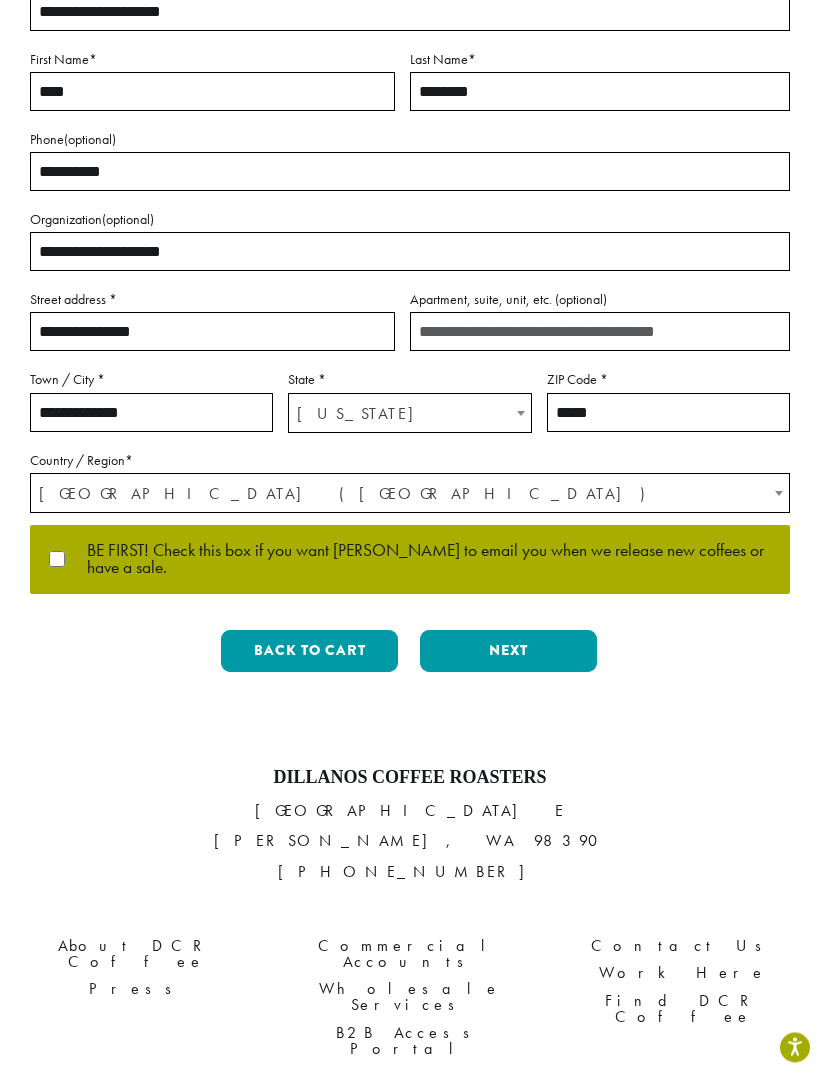 click on "Next" at bounding box center [508, 652] 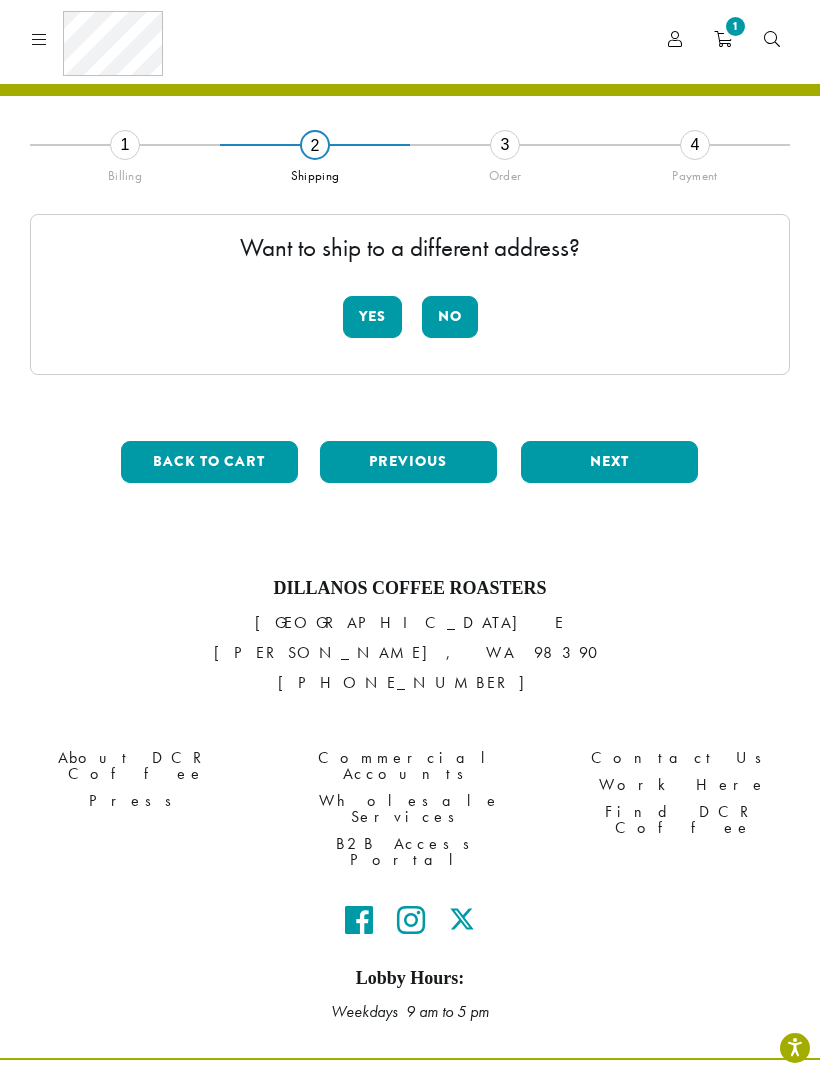 scroll, scrollTop: 46, scrollLeft: 0, axis: vertical 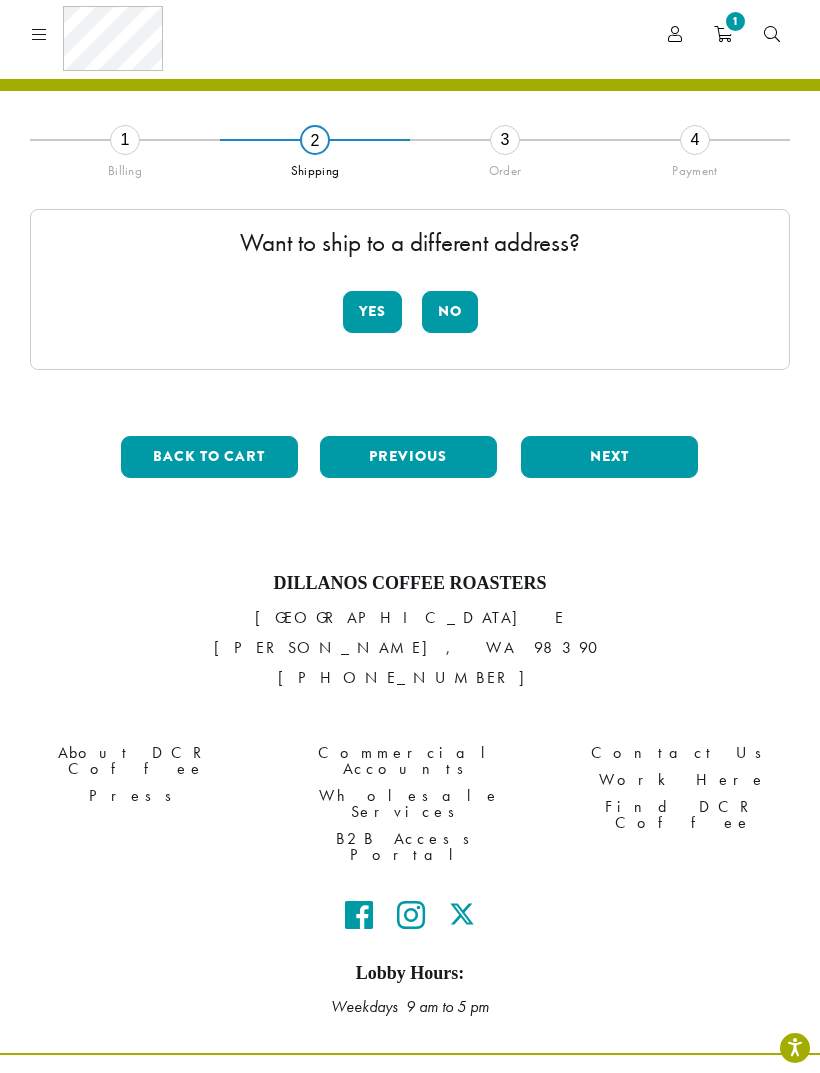 click on "No" at bounding box center [450, 312] 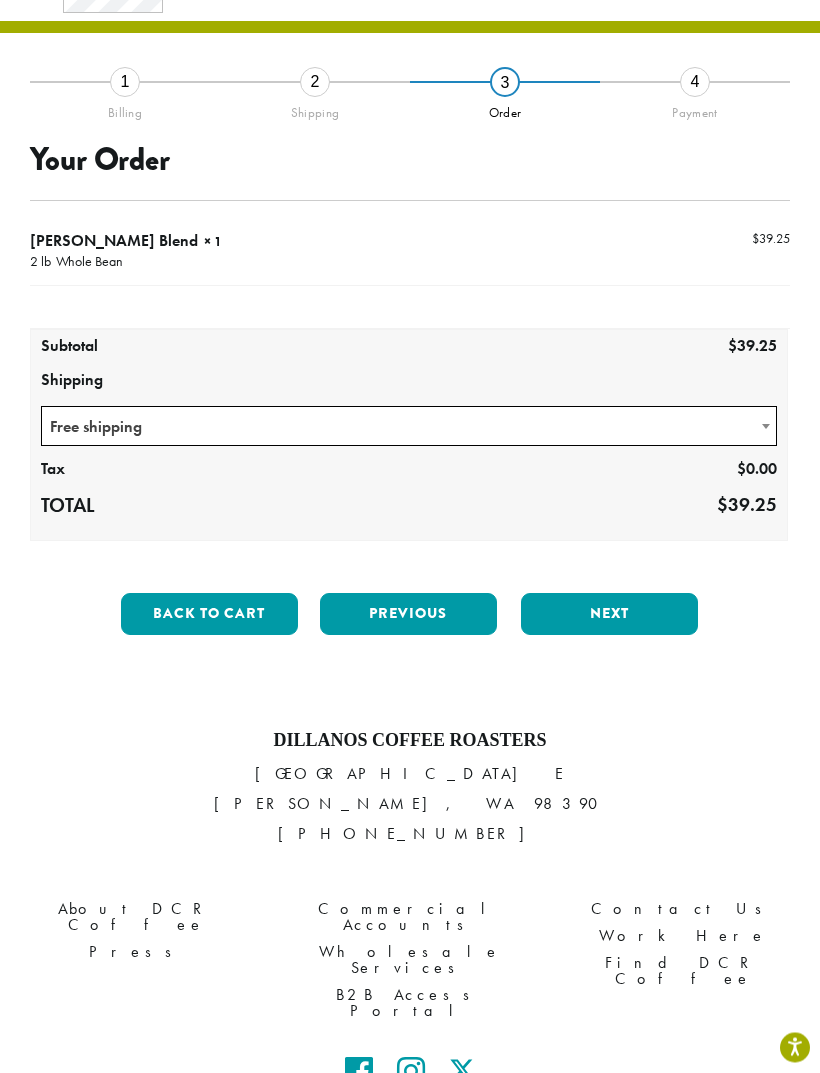 scroll, scrollTop: 196, scrollLeft: 0, axis: vertical 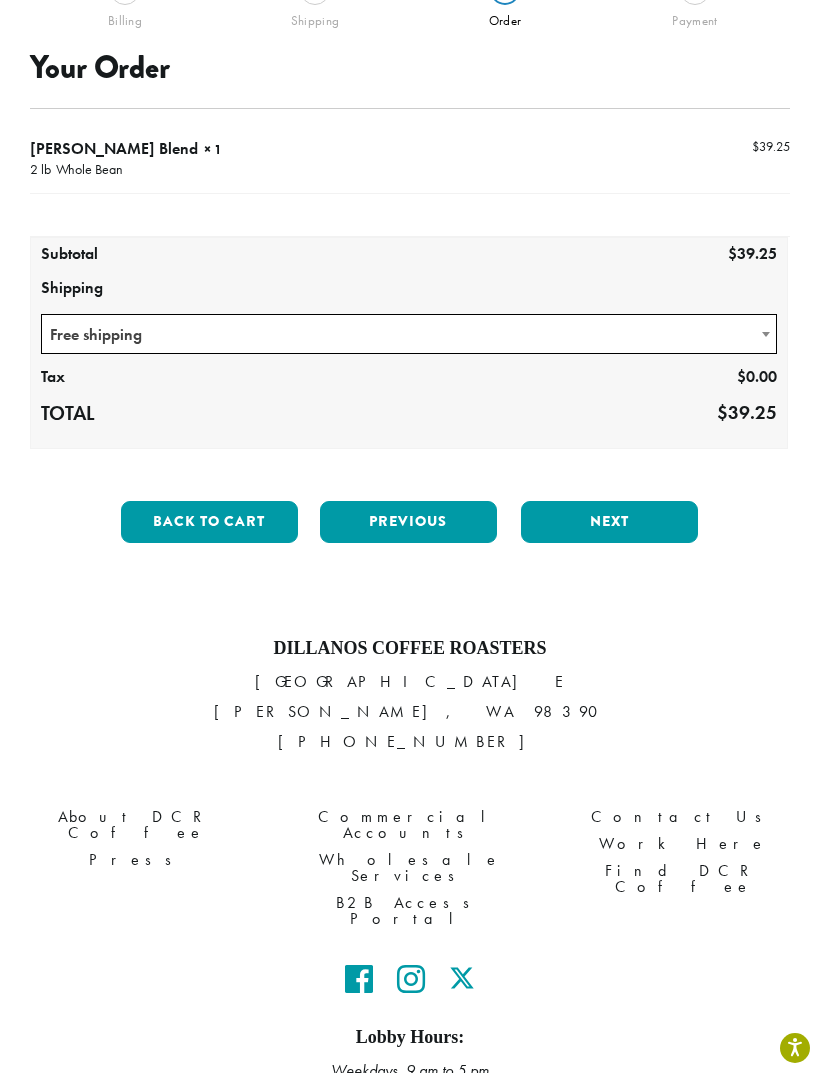 click on "Next" at bounding box center [609, 522] 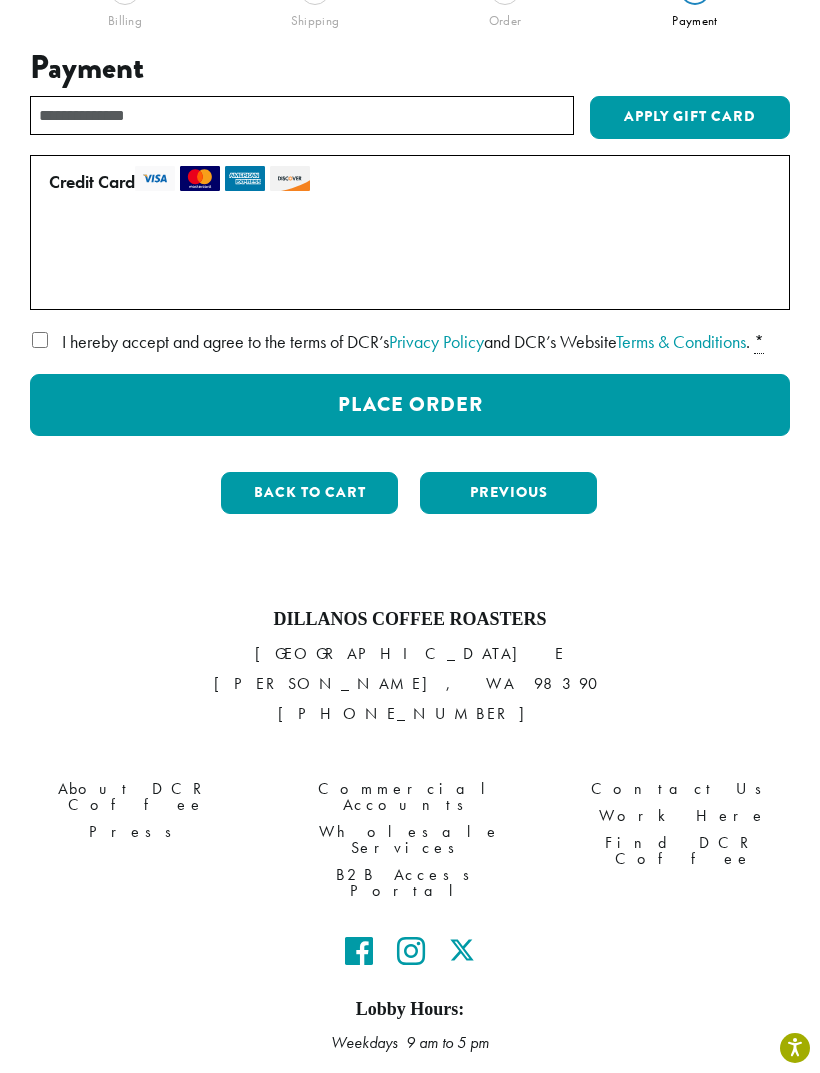click on "Place Order" at bounding box center (410, 405) 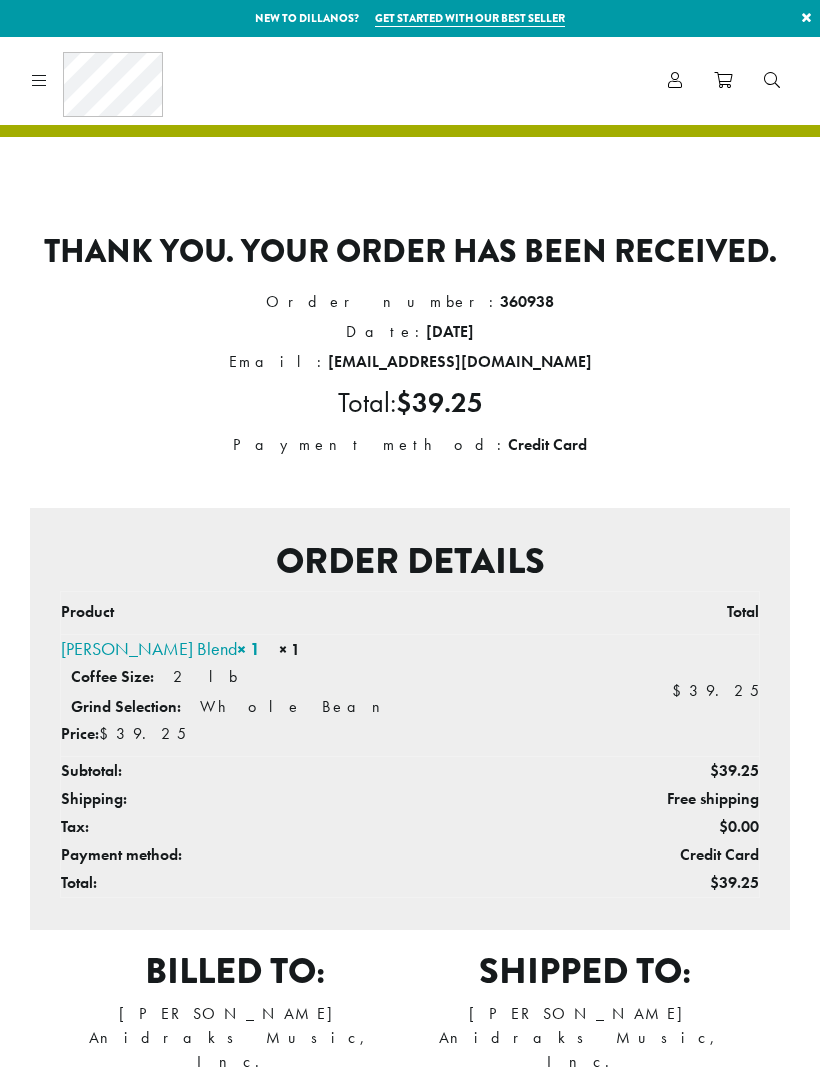 scroll, scrollTop: 0, scrollLeft: 0, axis: both 